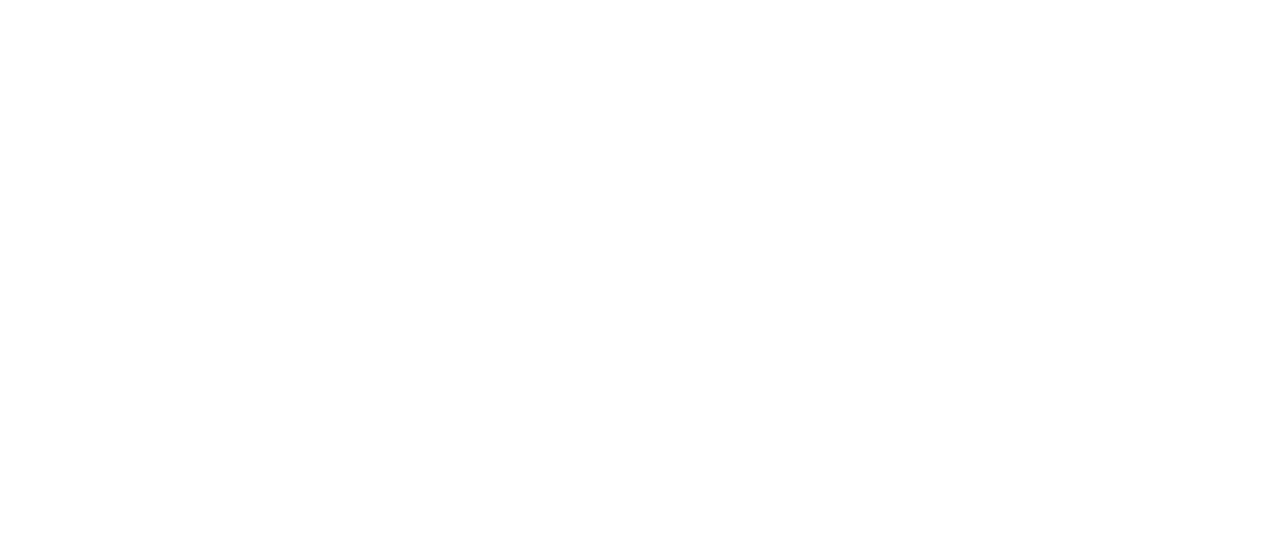 scroll, scrollTop: 0, scrollLeft: 0, axis: both 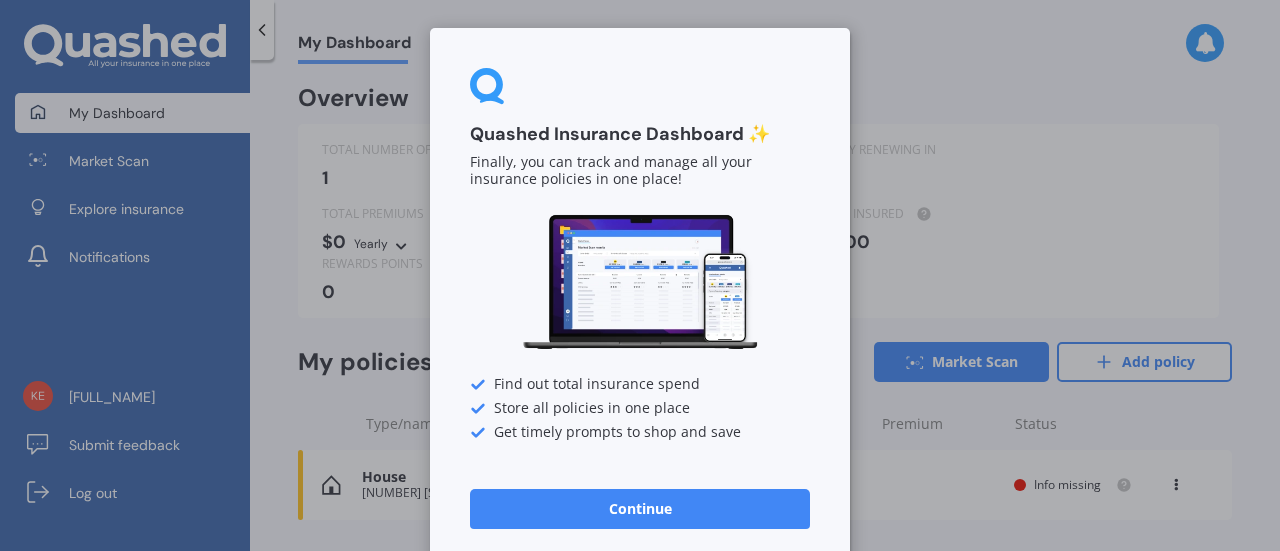 click on "Continue" at bounding box center (640, 509) 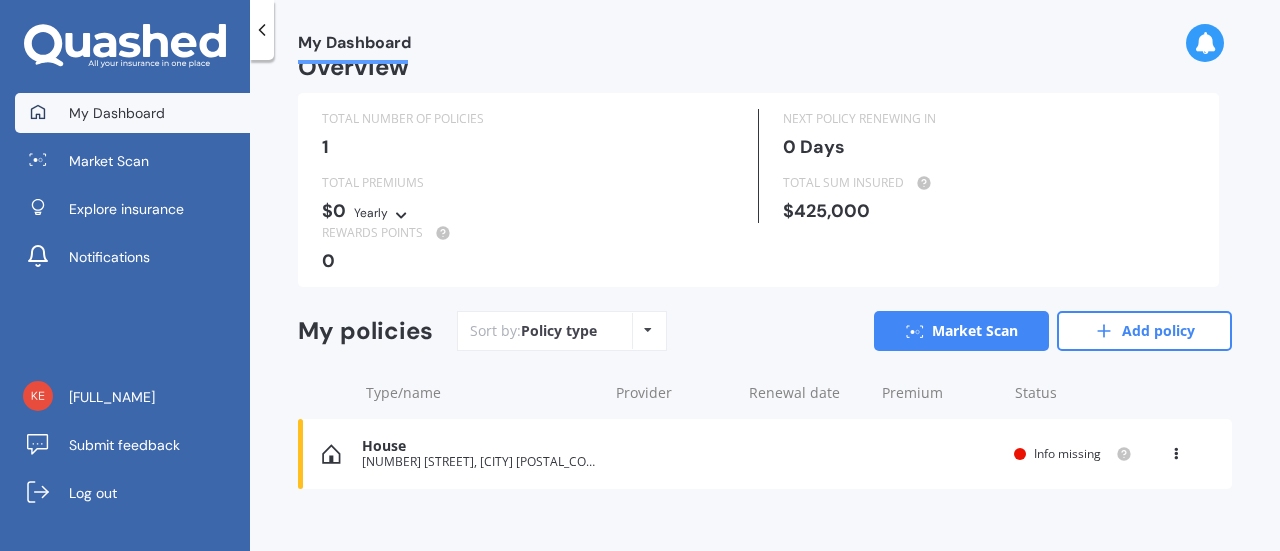 scroll, scrollTop: 52, scrollLeft: 0, axis: vertical 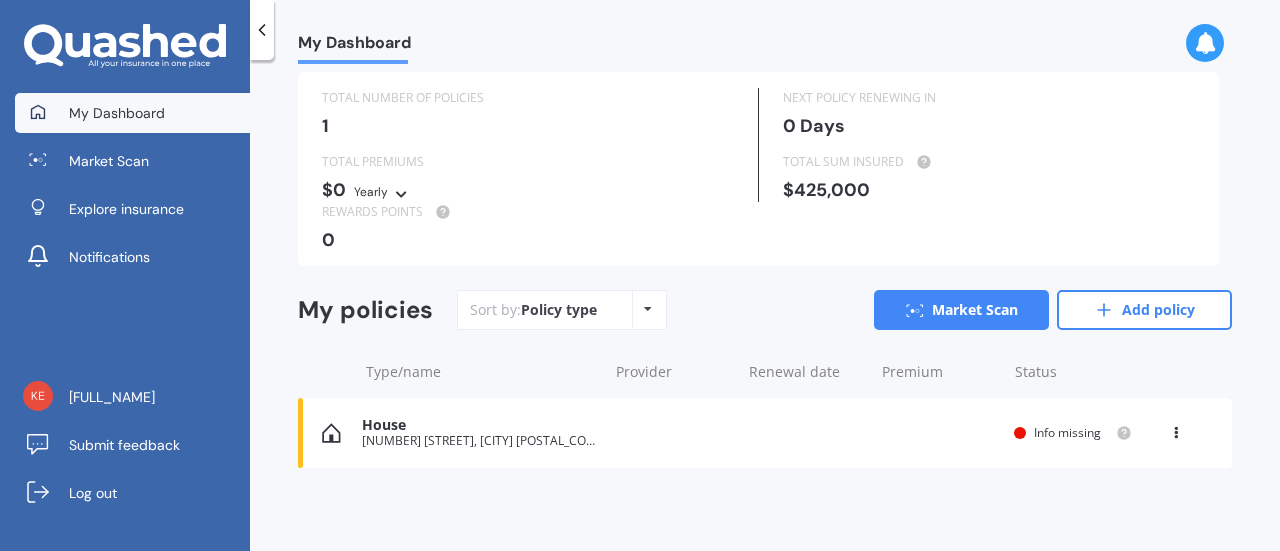 click on "House" at bounding box center [479, 425] 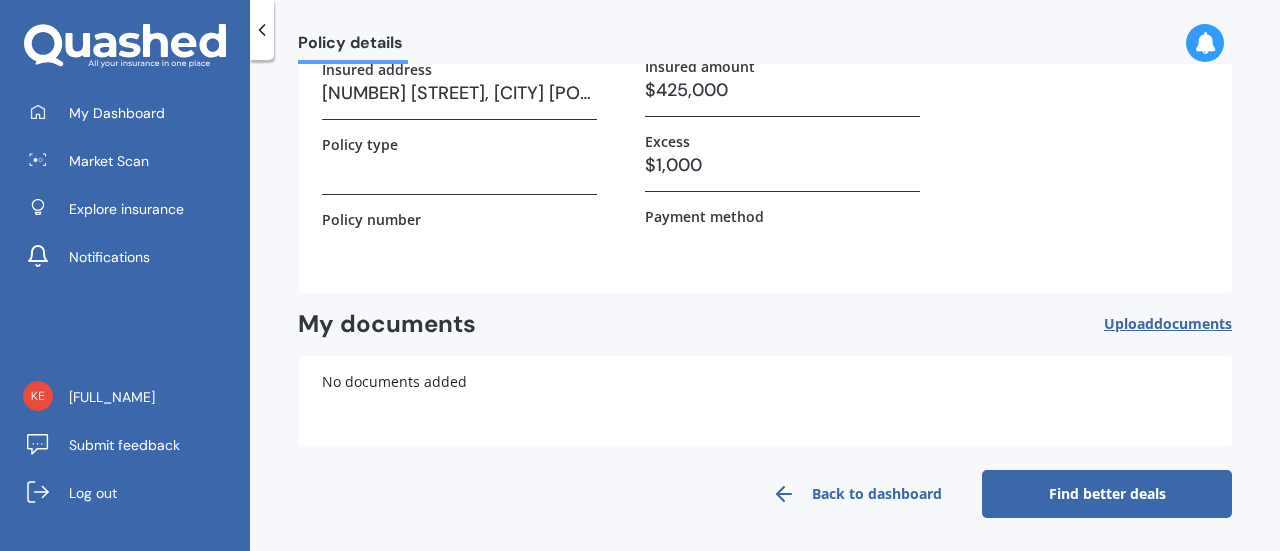 scroll, scrollTop: 215, scrollLeft: 0, axis: vertical 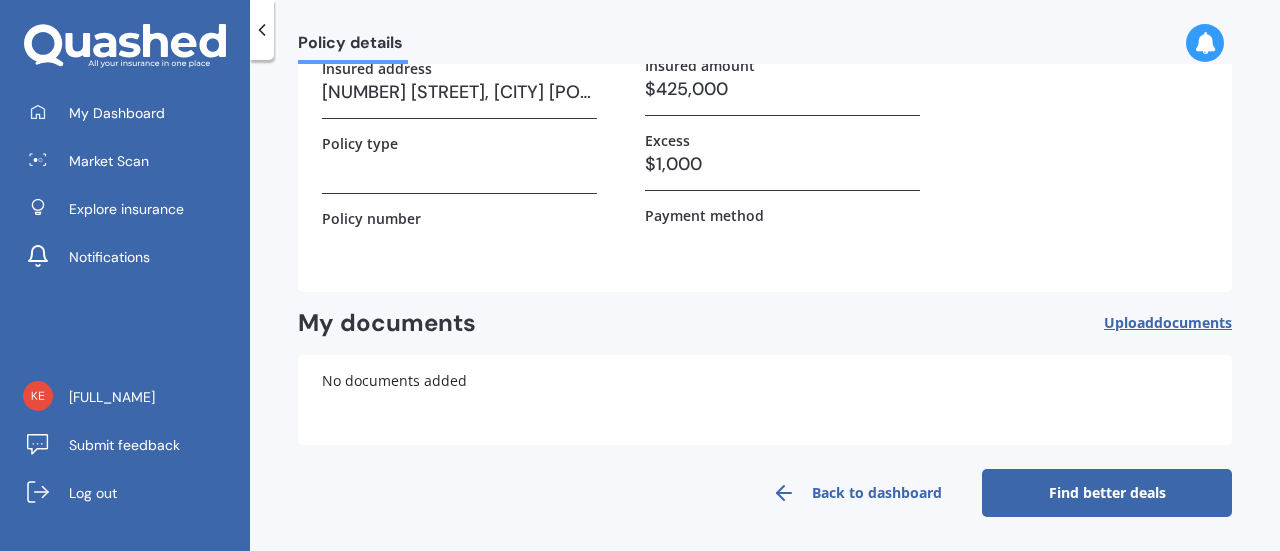 click on "Find better deals" at bounding box center (1107, 493) 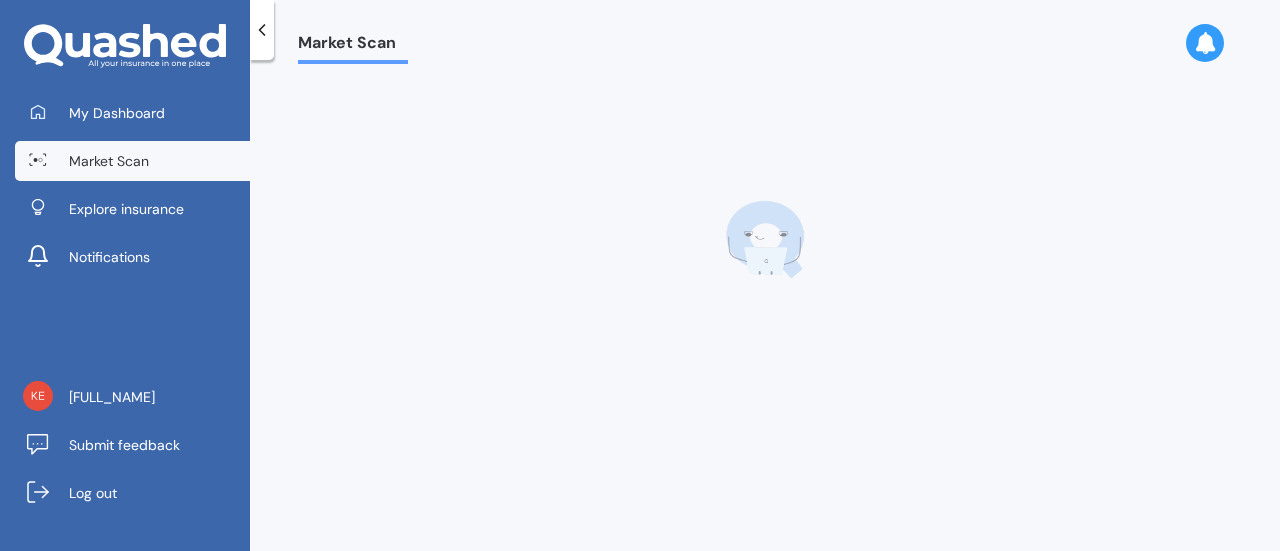 scroll, scrollTop: 0, scrollLeft: 0, axis: both 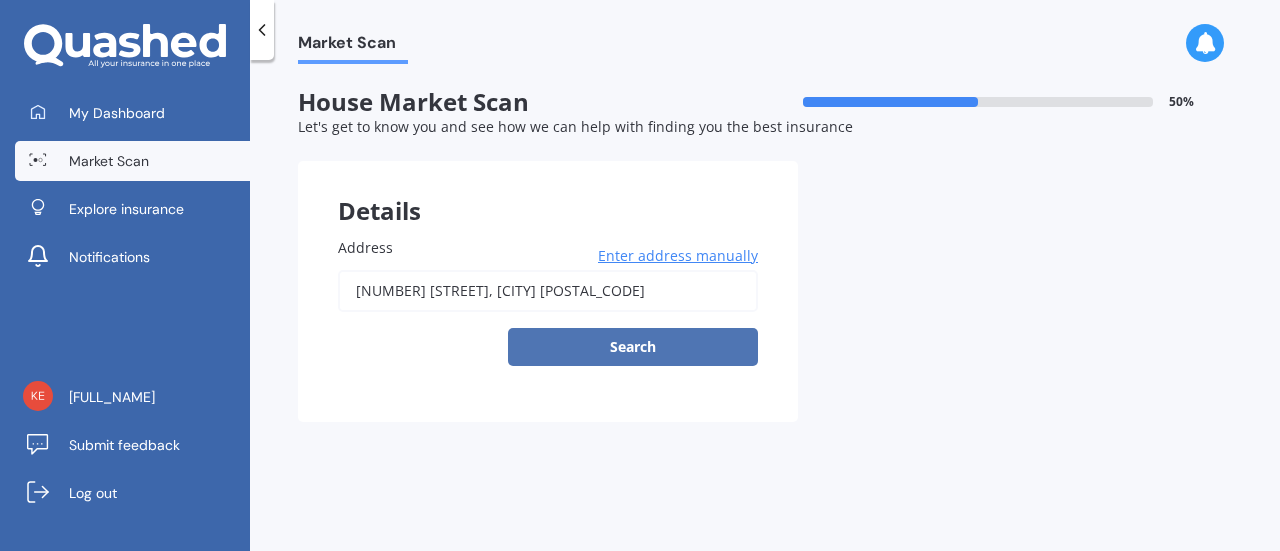 click on "Search" at bounding box center [633, 347] 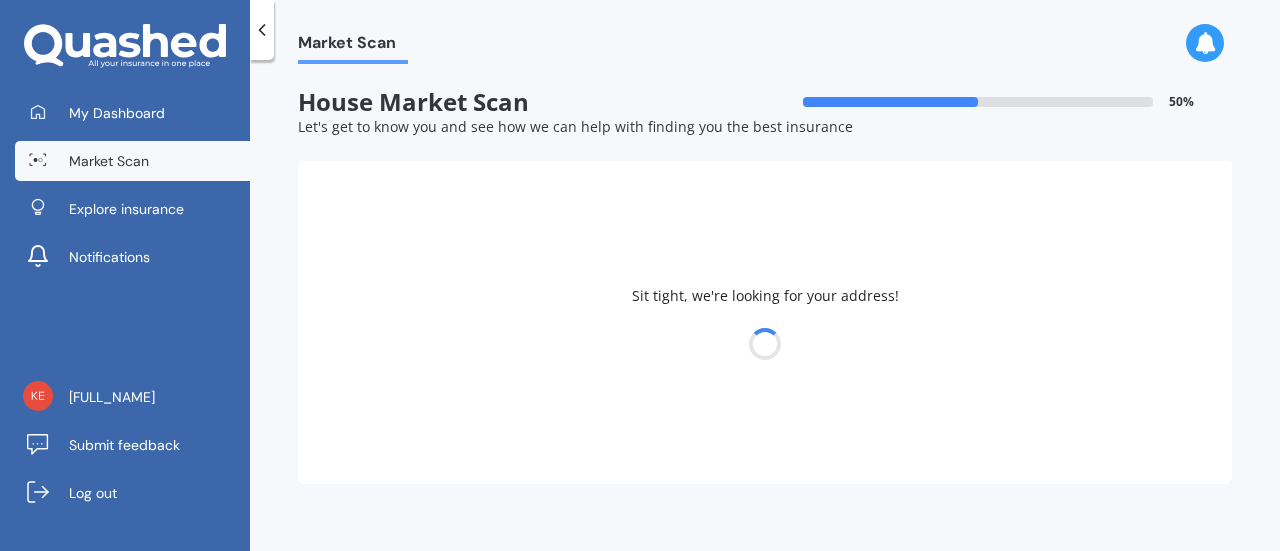 type on "[NUMBER] [STREET], [CITY] [POSTAL_CODE]" 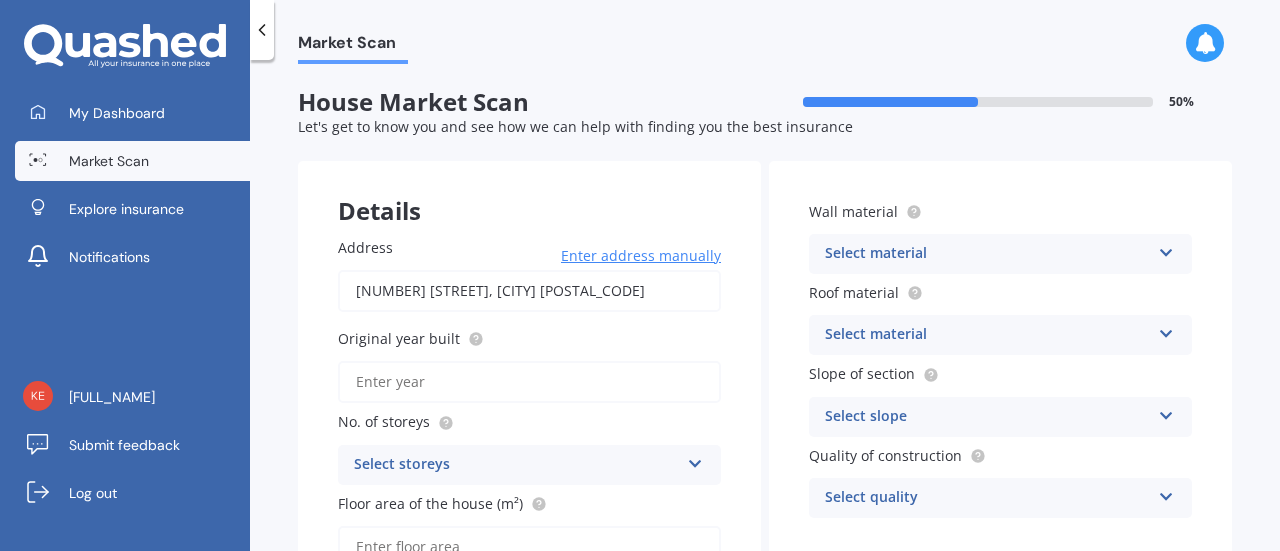 click on "Original year built" at bounding box center (529, 382) 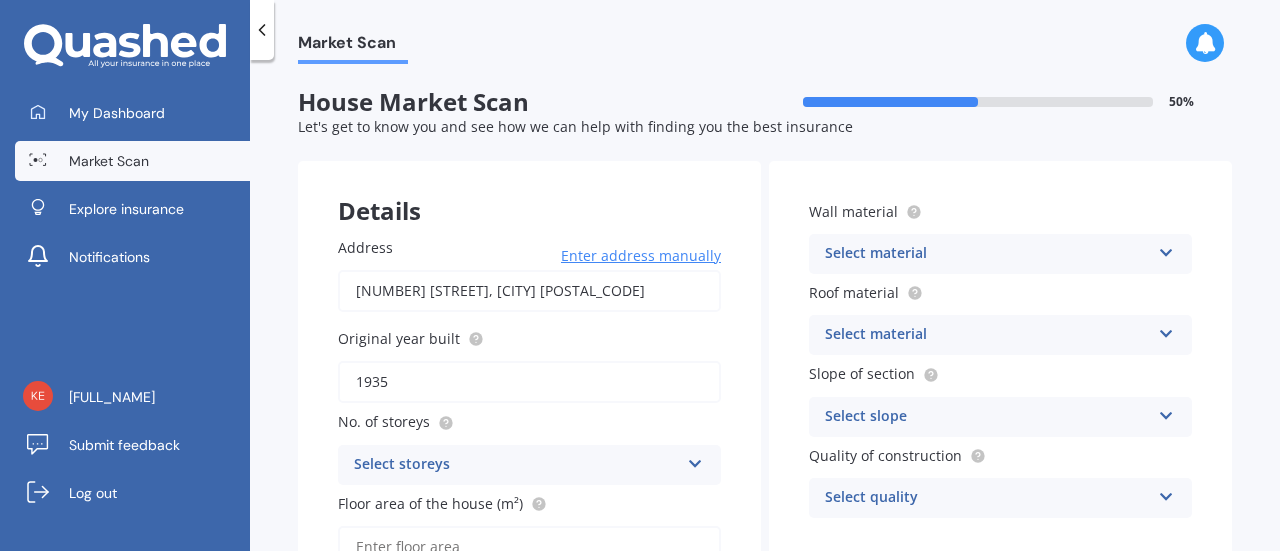 click on "Select storeys" at bounding box center [516, 465] 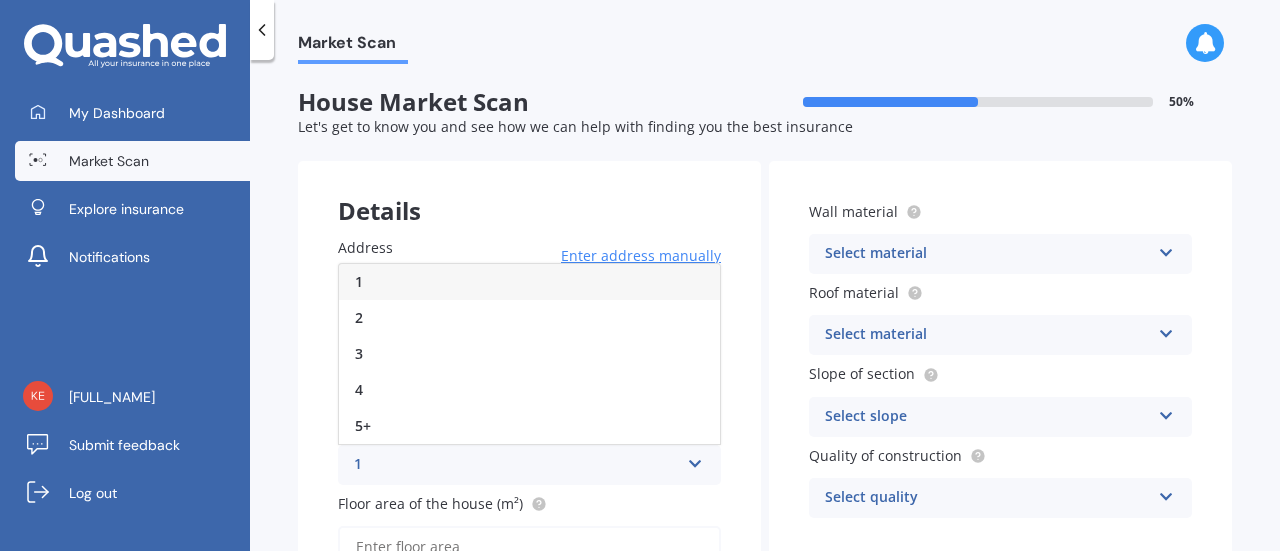 click on "1" at bounding box center [529, 282] 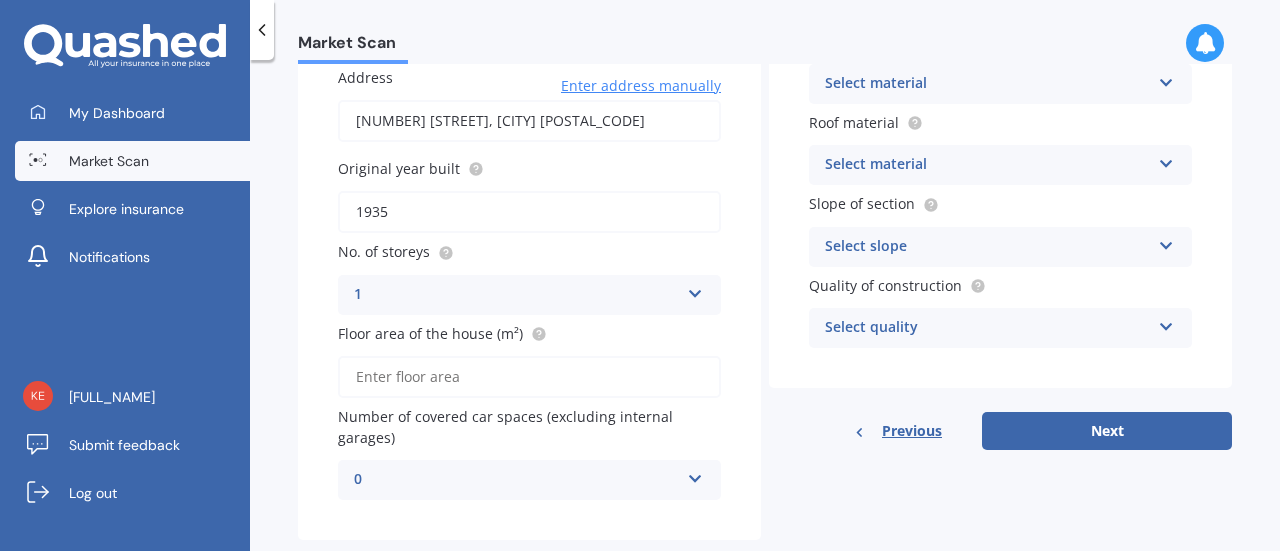 scroll, scrollTop: 203, scrollLeft: 0, axis: vertical 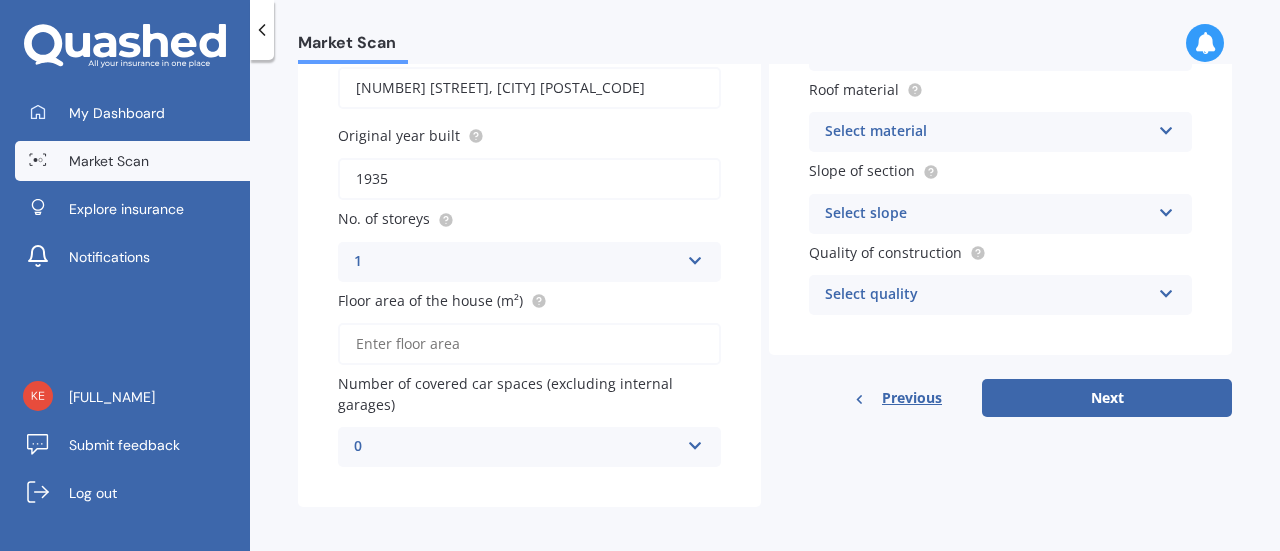 click on "Floor area of the house (m²)" at bounding box center [529, 344] 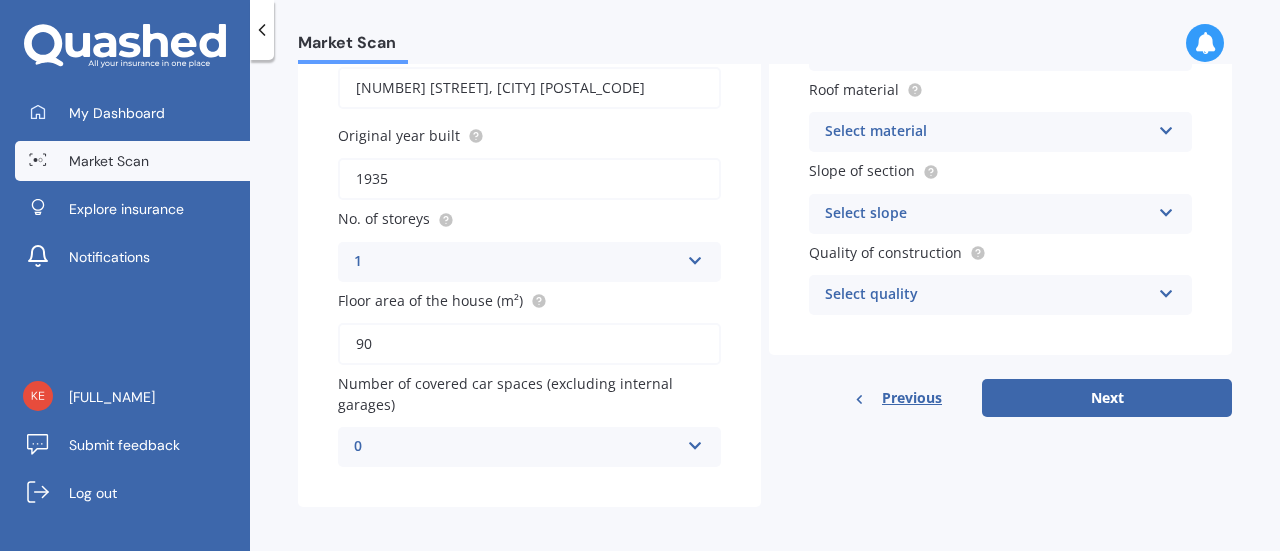 click on "0 0 1 2 3 4 5+" at bounding box center [529, 447] 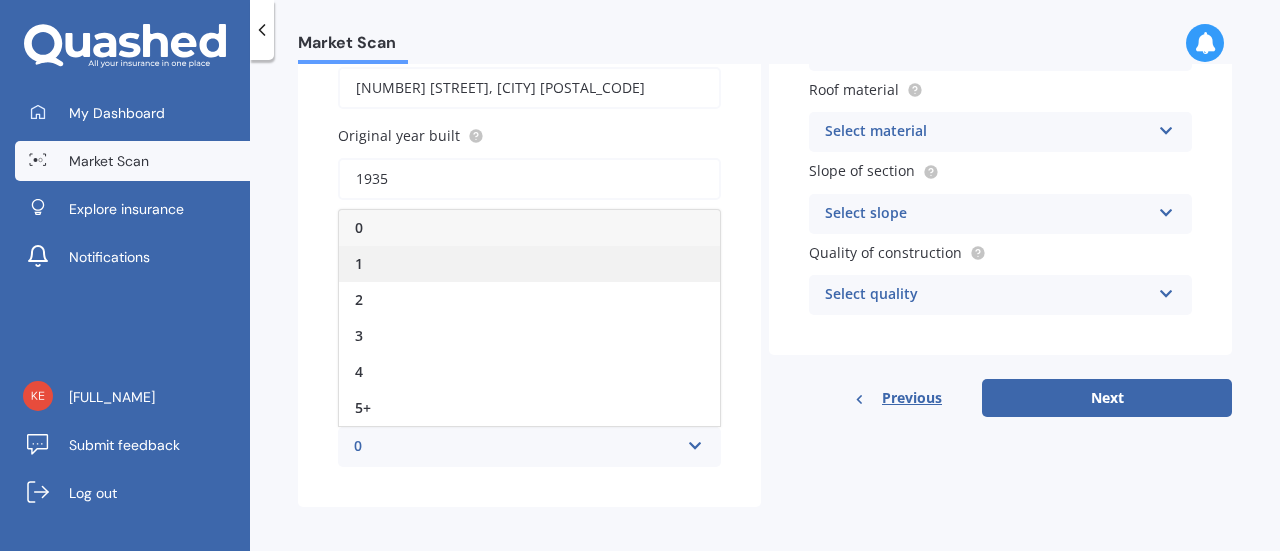 click on "1" at bounding box center (529, 264) 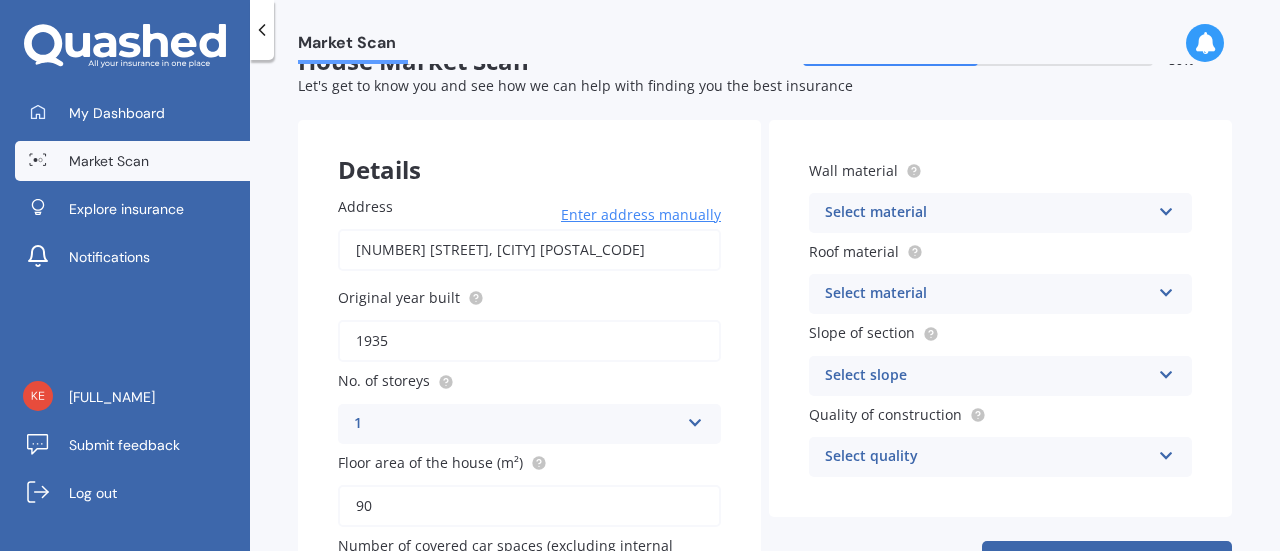 scroll, scrollTop: 30, scrollLeft: 0, axis: vertical 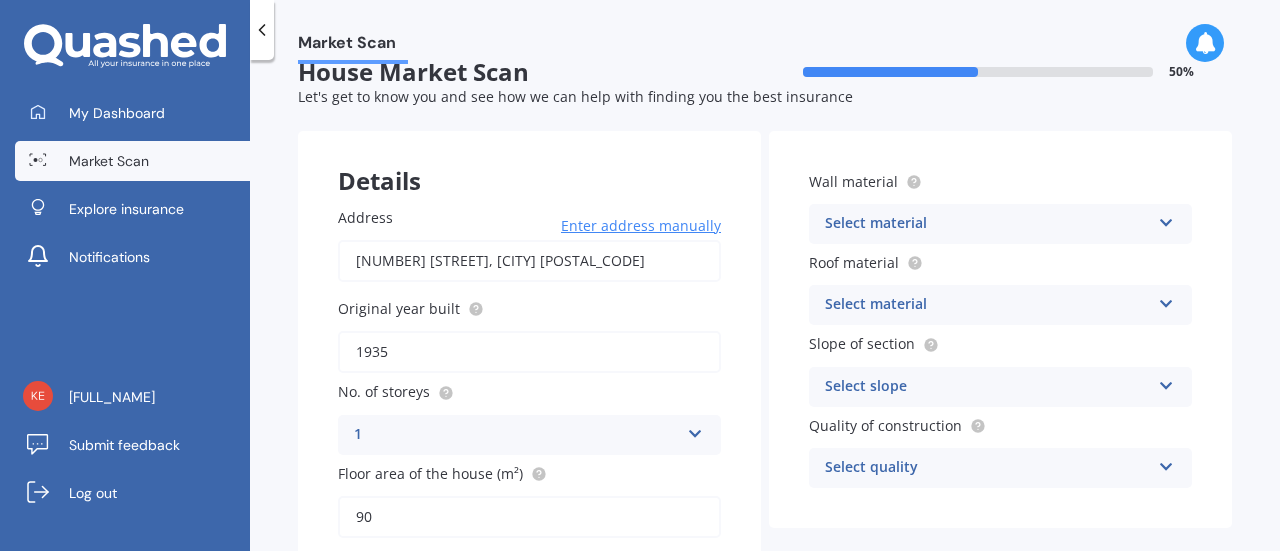 click on "Select material" at bounding box center (987, 224) 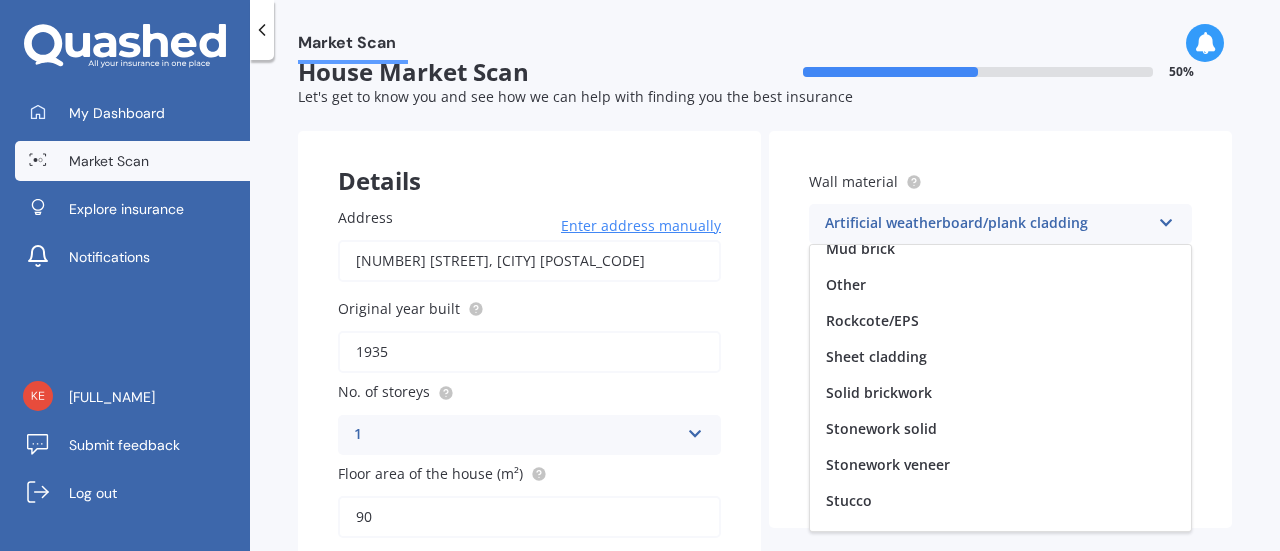 scroll, scrollTop: 181, scrollLeft: 0, axis: vertical 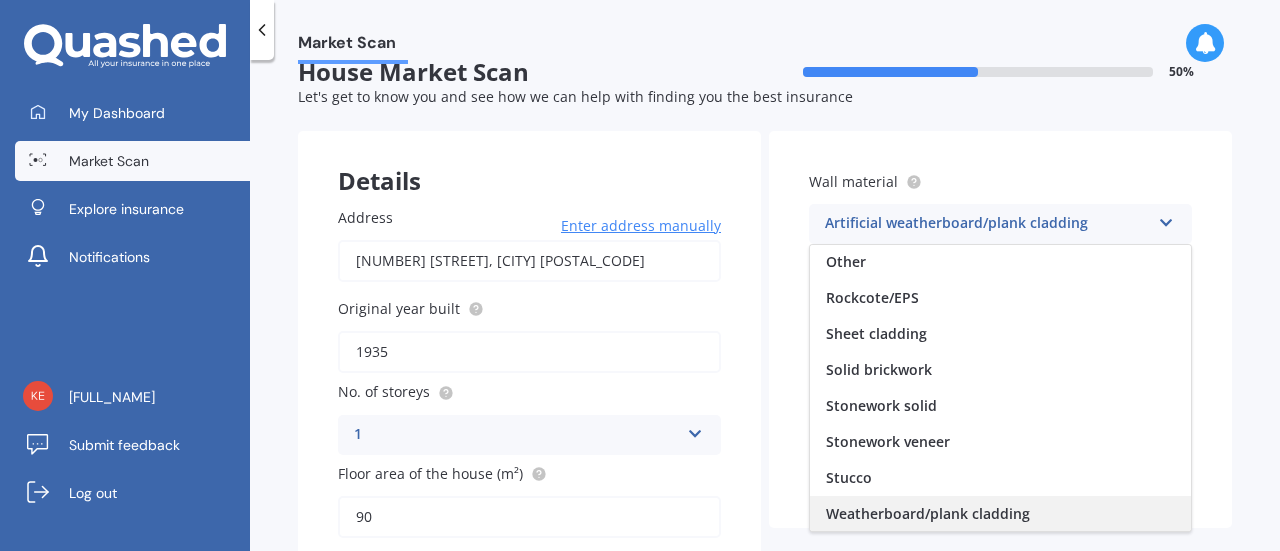 click on "Weatherboard/plank cladding" at bounding box center (928, 513) 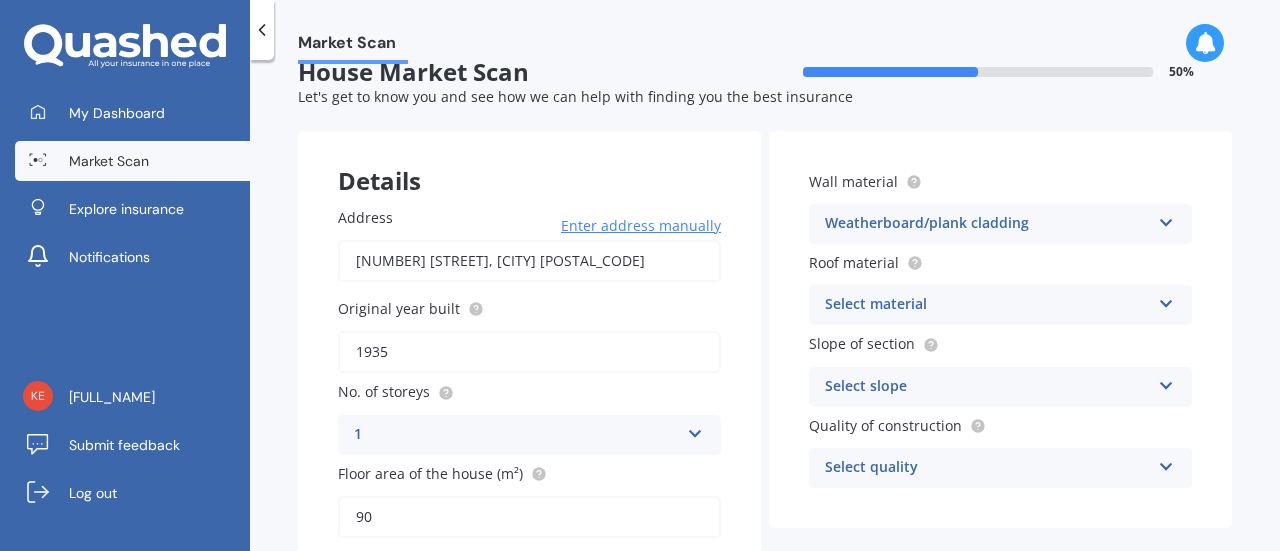 click on "Select material" at bounding box center (987, 305) 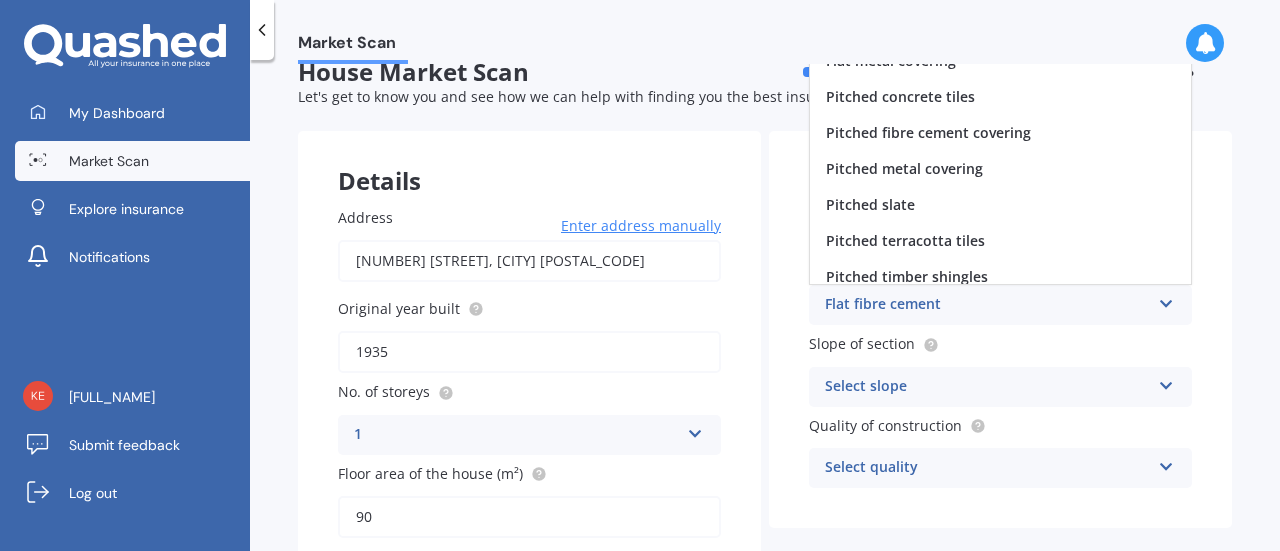 scroll, scrollTop: 20, scrollLeft: 0, axis: vertical 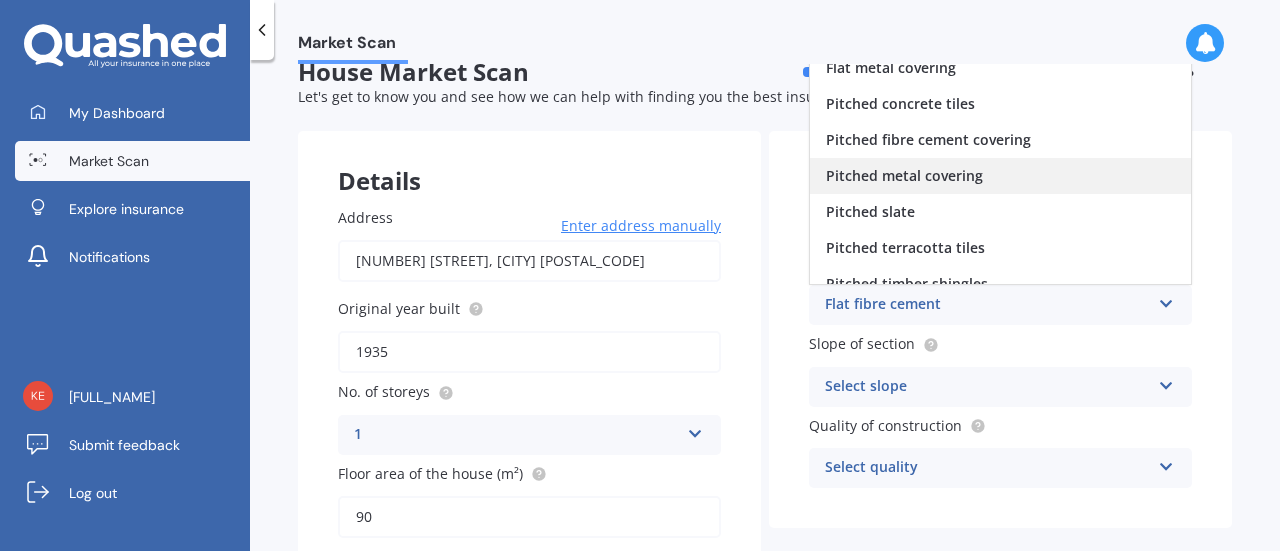 click on "Pitched metal covering" at bounding box center (1000, 176) 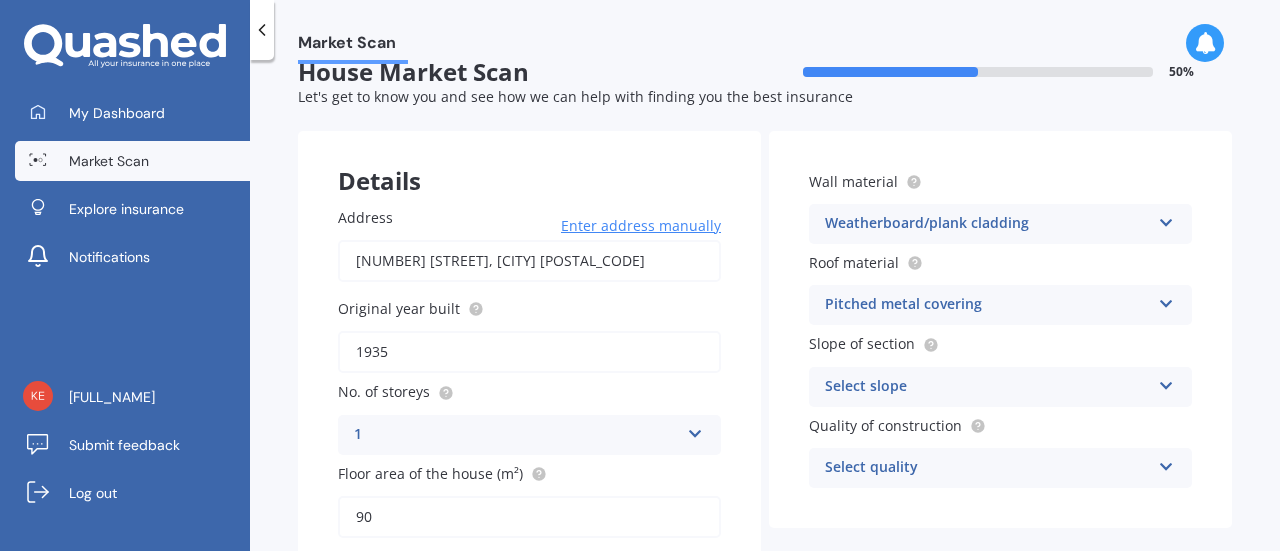 click at bounding box center [1166, 382] 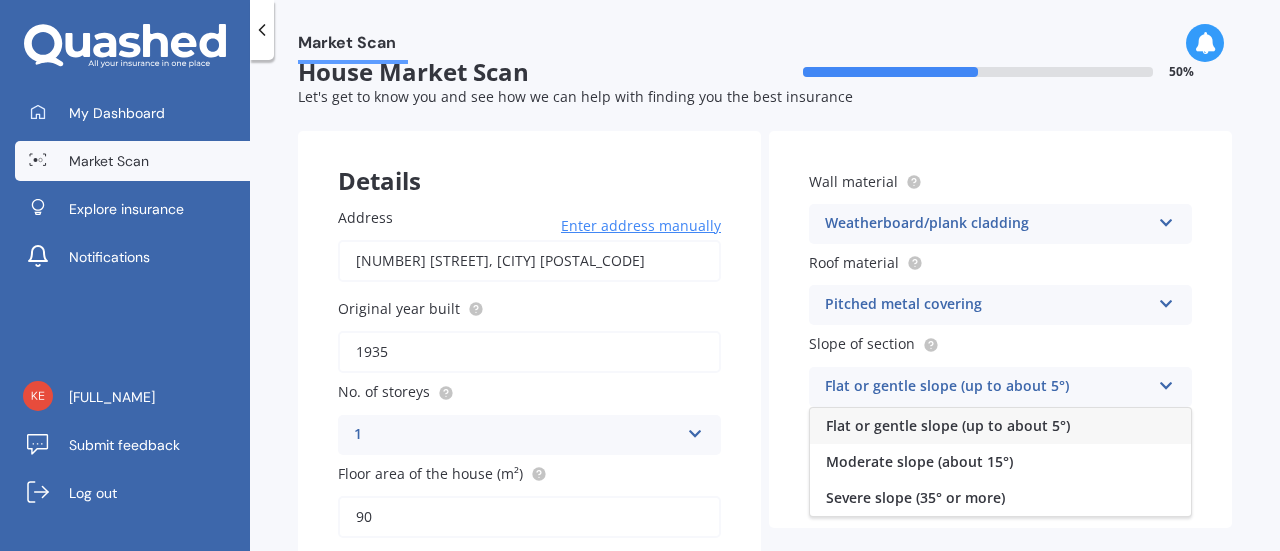 click on "Flat or gentle slope (up to about 5°)" at bounding box center [948, 425] 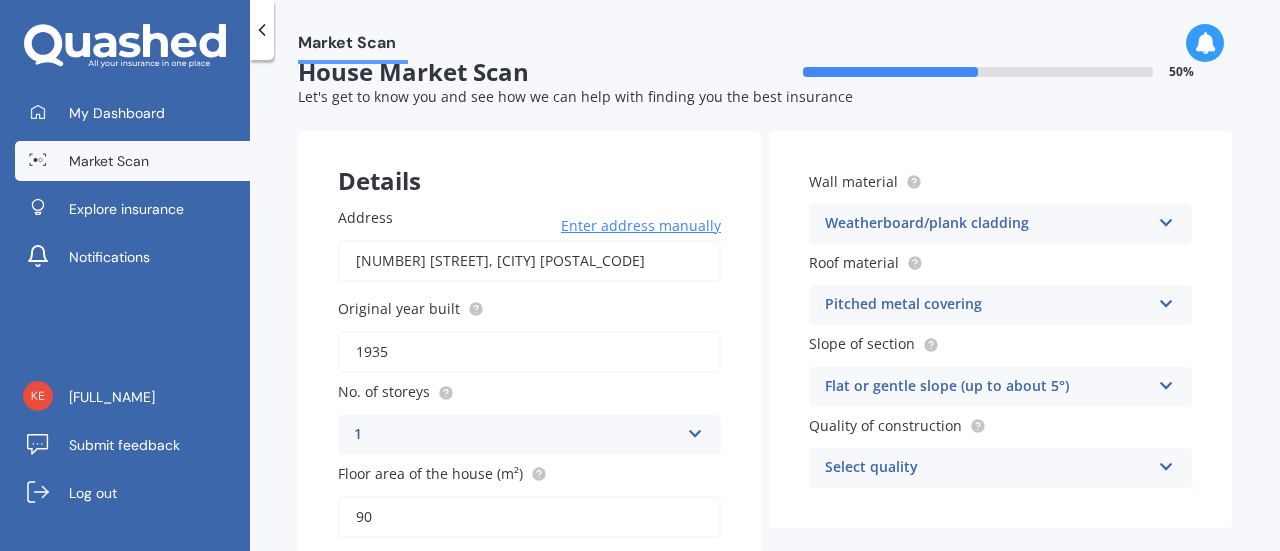 click on "Select quality" at bounding box center (987, 468) 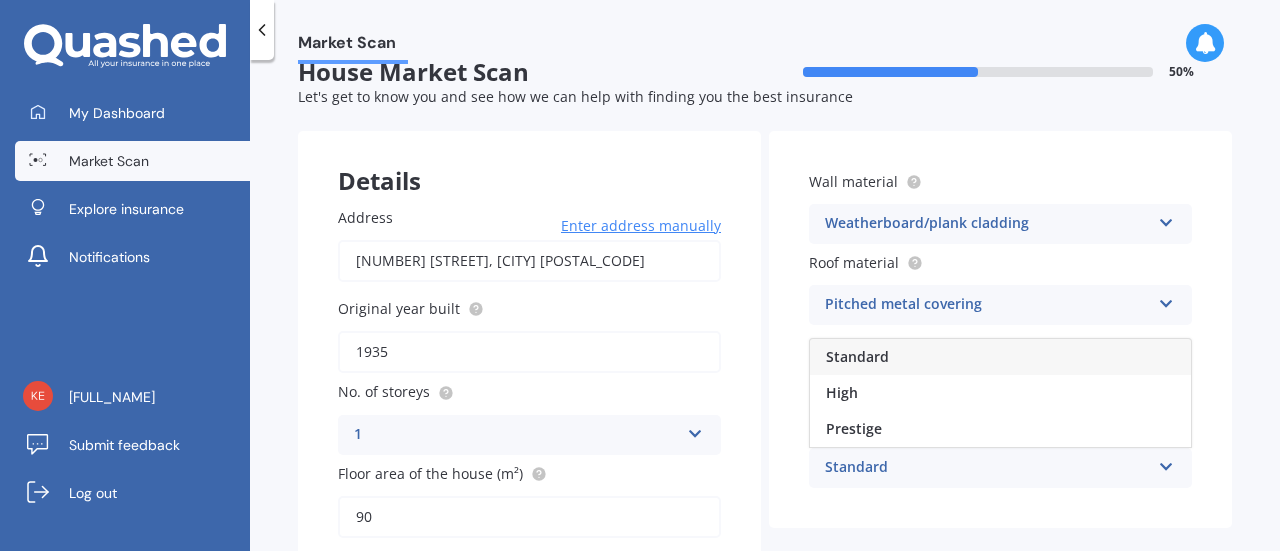 click on "Standard" at bounding box center [857, 356] 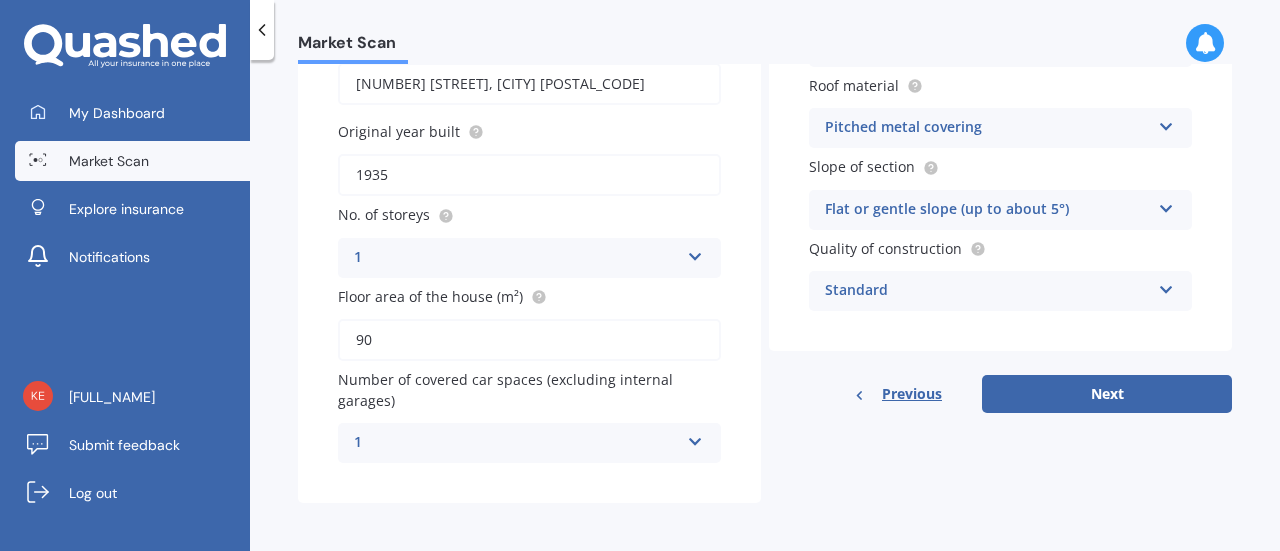 scroll, scrollTop: 208, scrollLeft: 0, axis: vertical 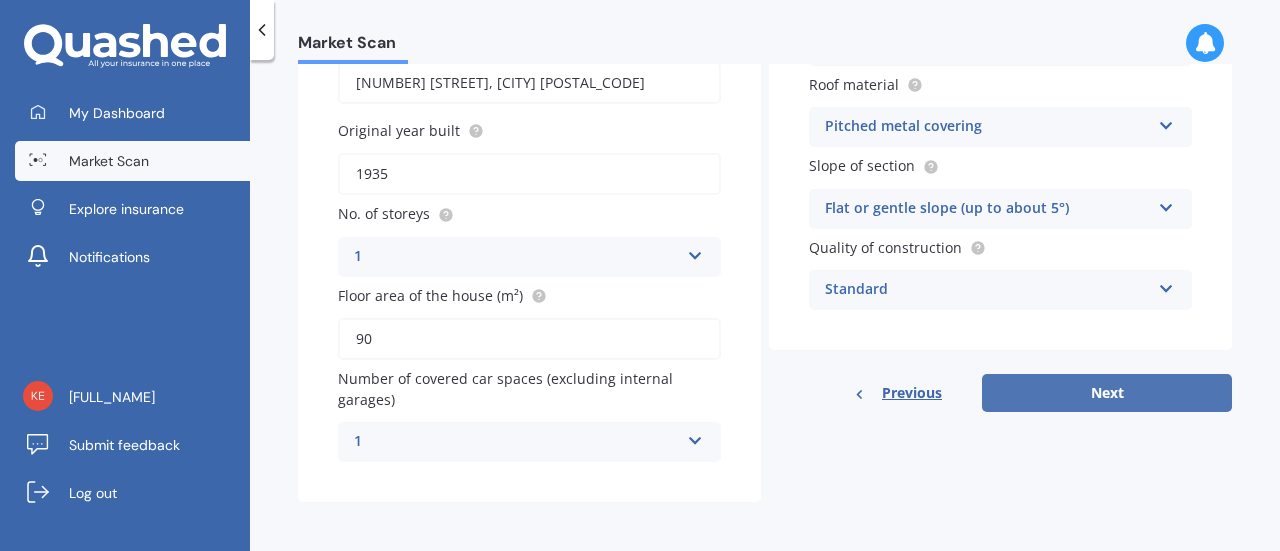 click on "Next" at bounding box center (1107, 393) 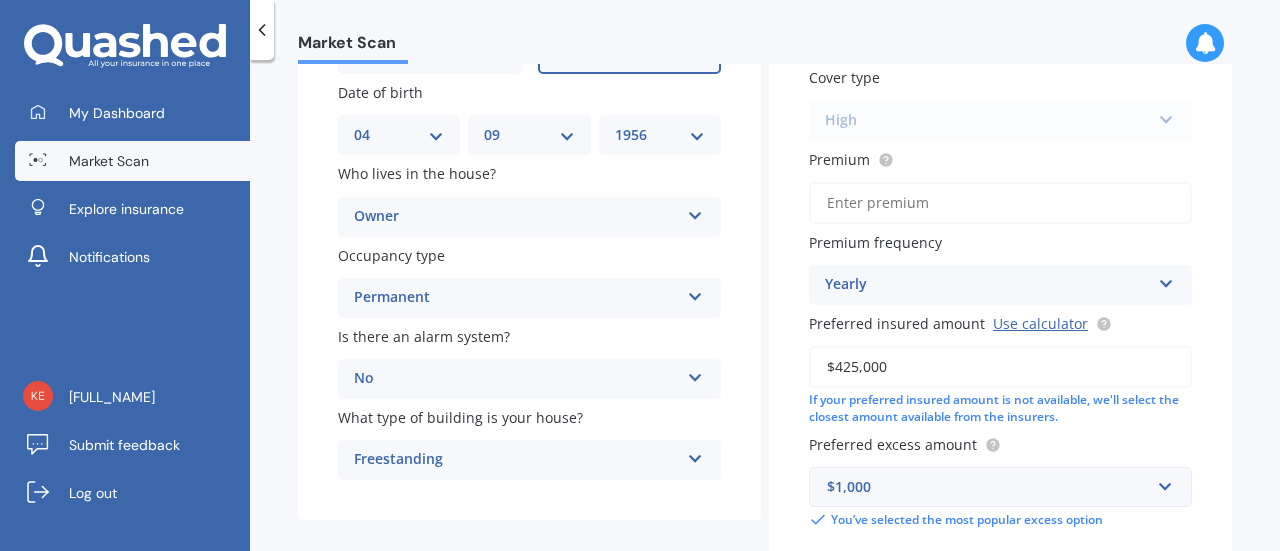 scroll, scrollTop: 248, scrollLeft: 0, axis: vertical 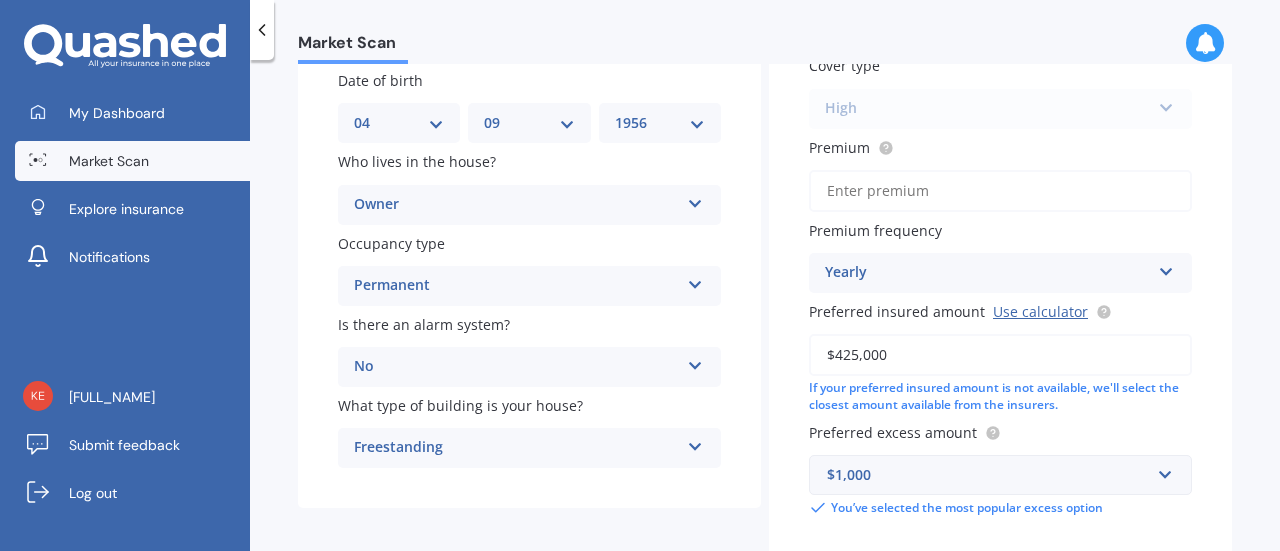 click on "Is there an alarm system? No Yes, monitored Yes, not monitored No" at bounding box center [529, 350] 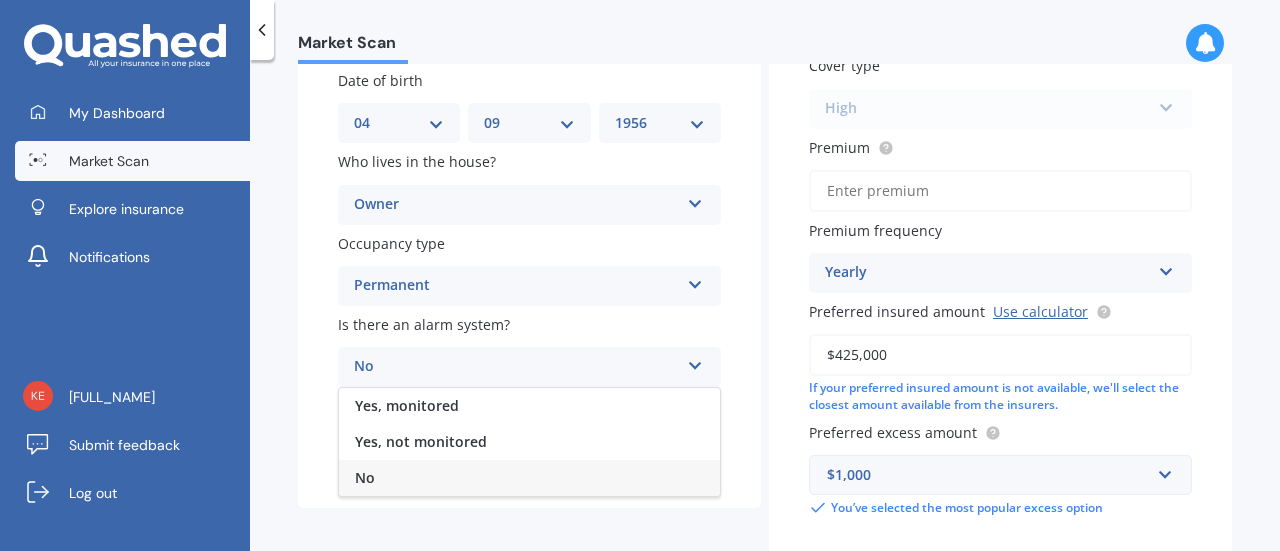 click on "No" at bounding box center (529, 478) 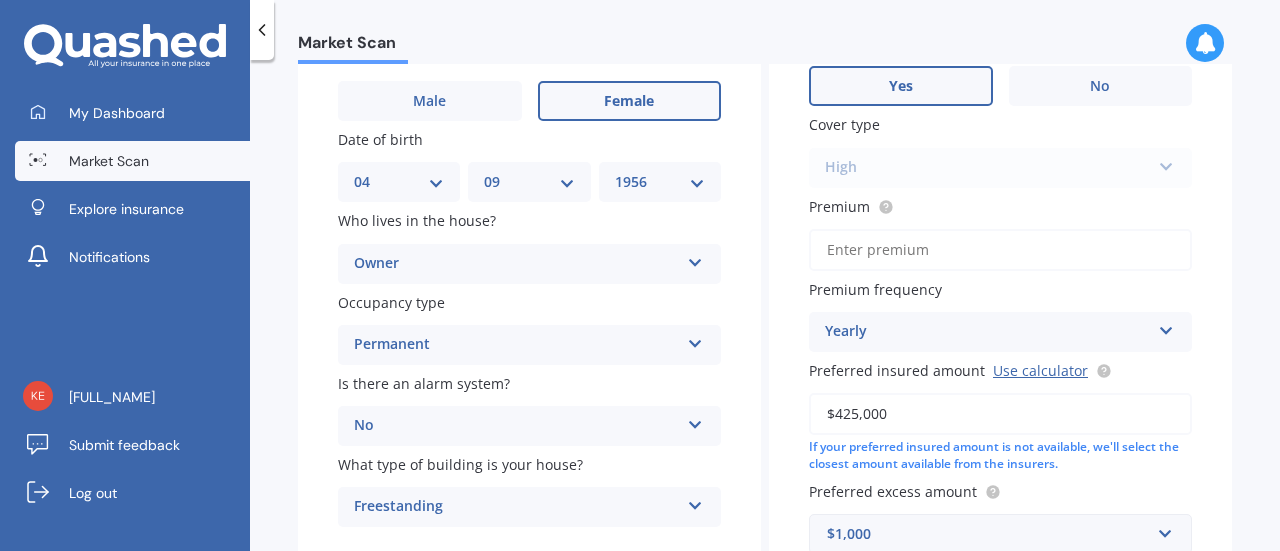 scroll, scrollTop: 0, scrollLeft: 0, axis: both 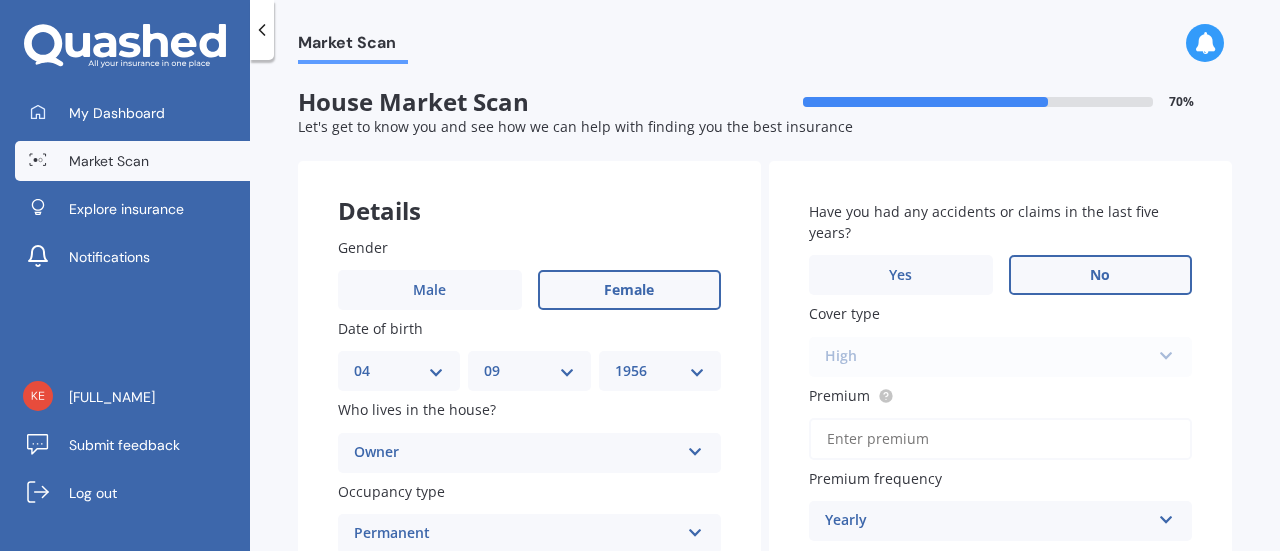 click on "No" at bounding box center (1100, 275) 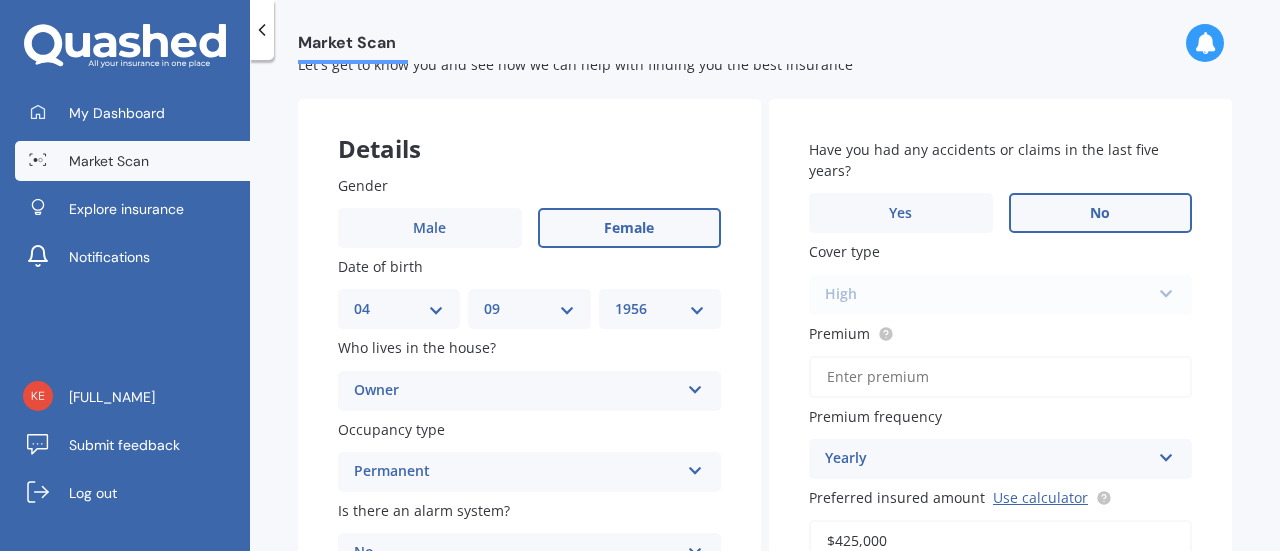 scroll, scrollTop: 81, scrollLeft: 0, axis: vertical 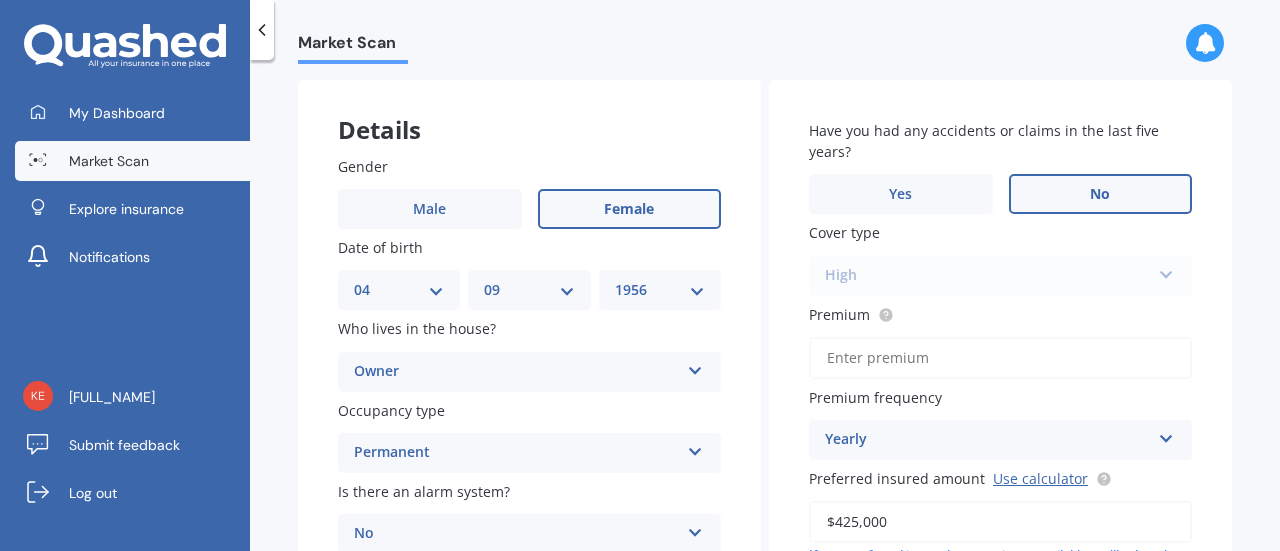 click on "High High" at bounding box center [1000, 276] 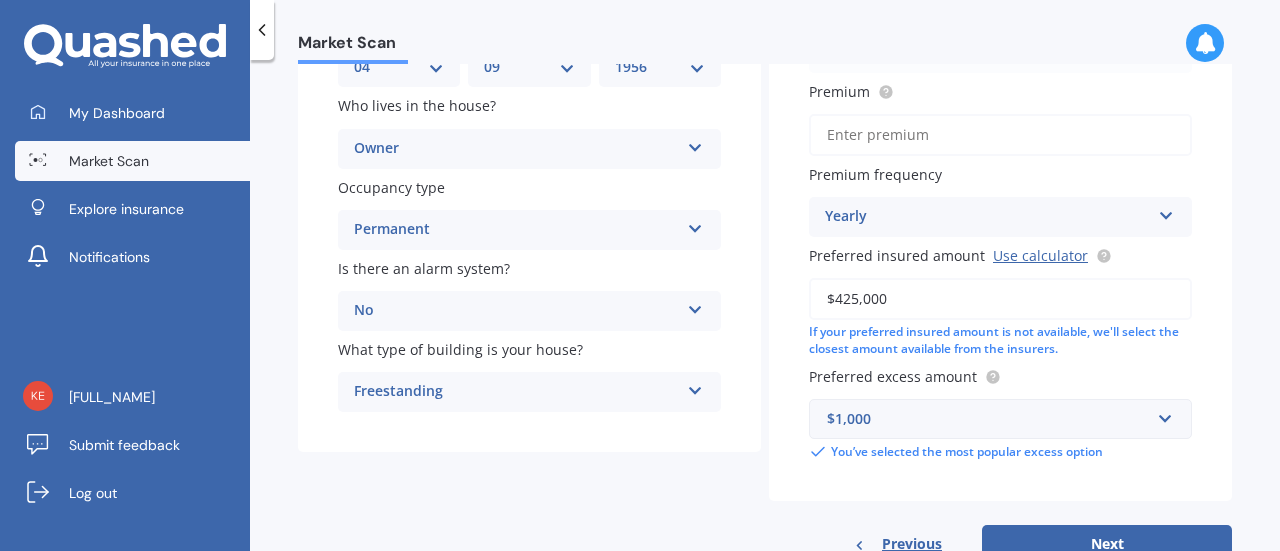 scroll, scrollTop: 365, scrollLeft: 0, axis: vertical 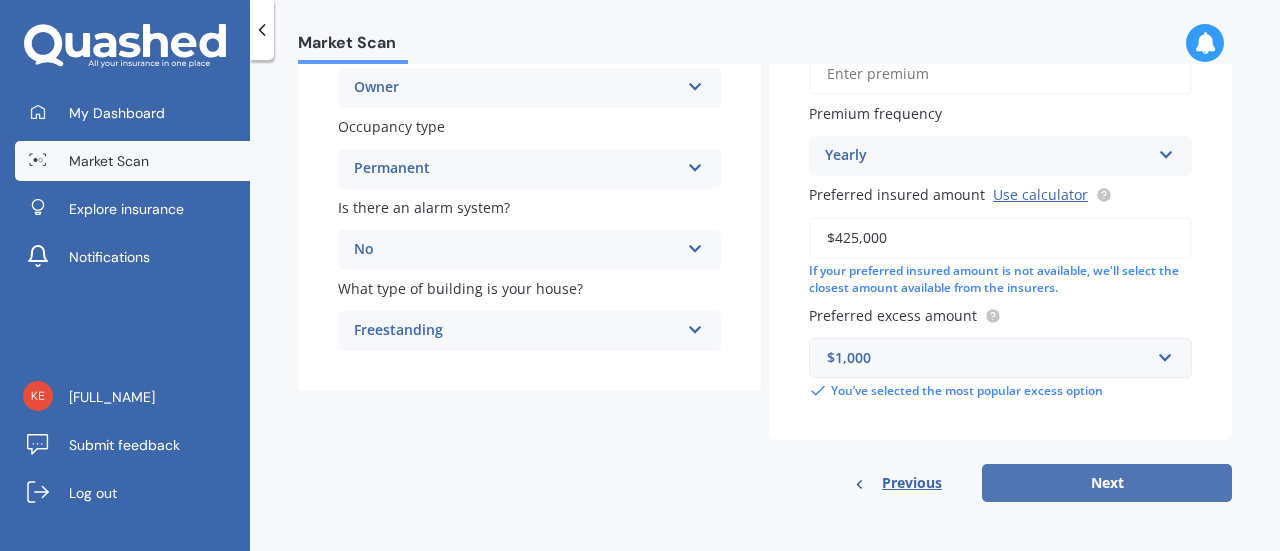 click on "Next" at bounding box center (1107, 483) 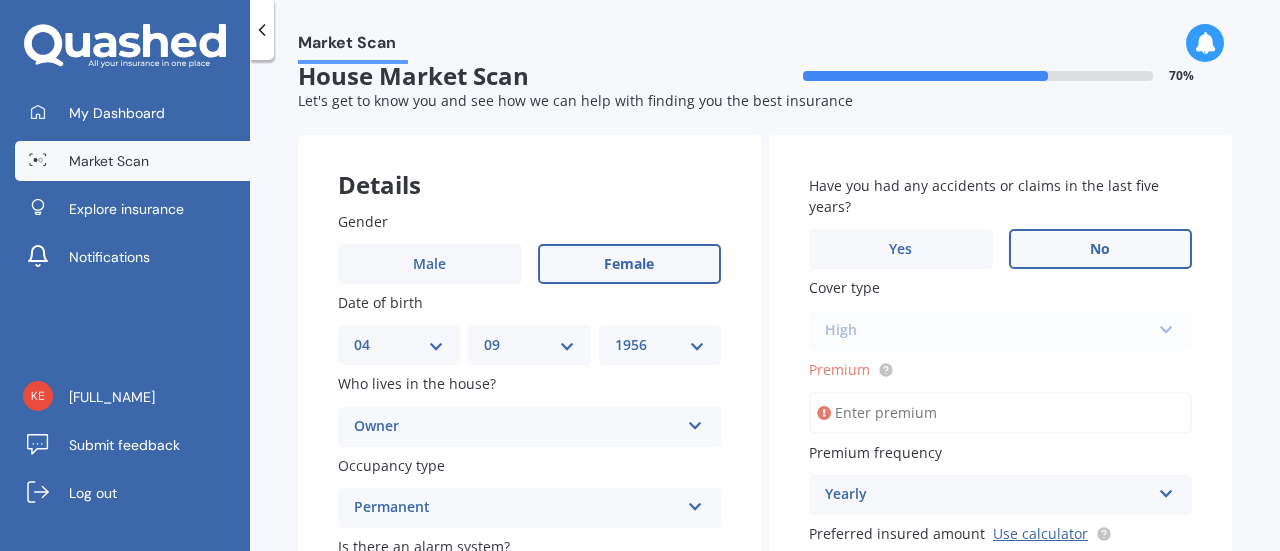 scroll, scrollTop: 6, scrollLeft: 0, axis: vertical 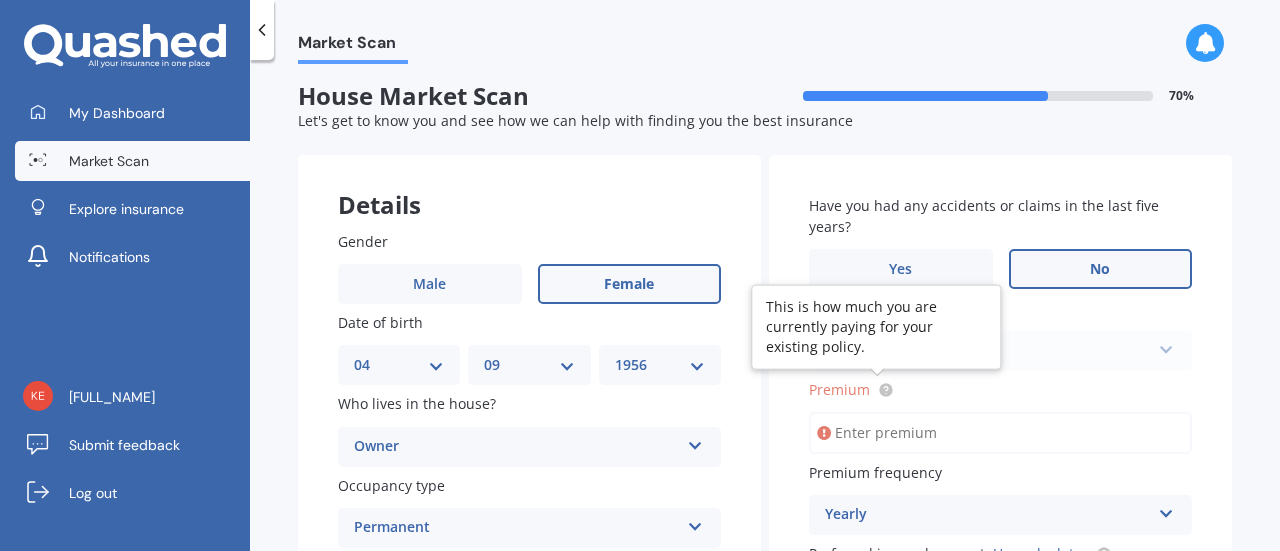 click 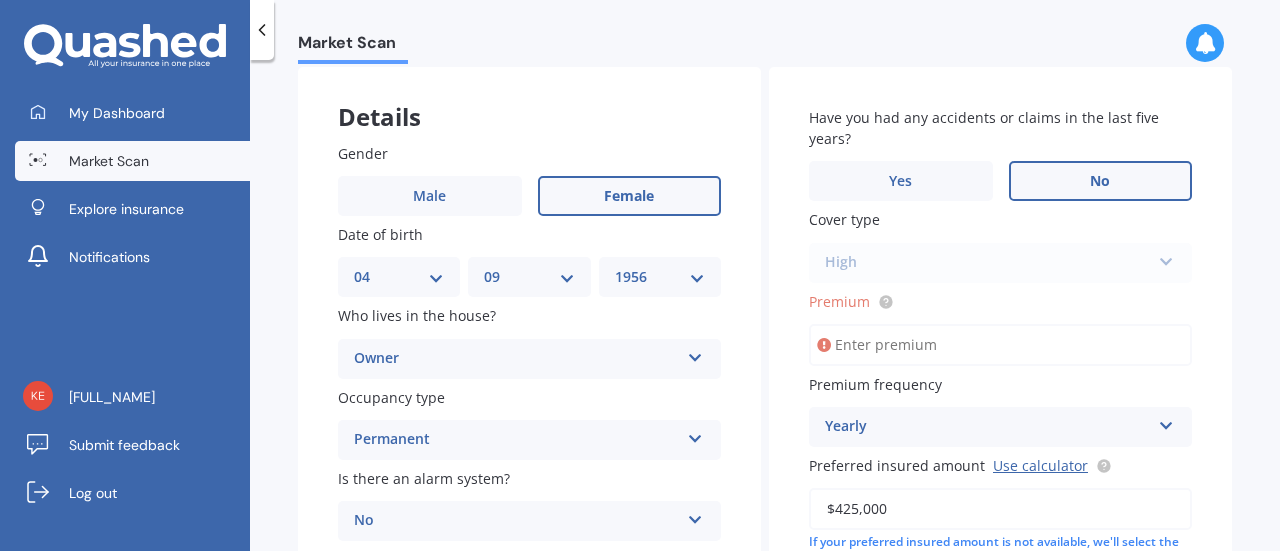 scroll, scrollTop: 100, scrollLeft: 0, axis: vertical 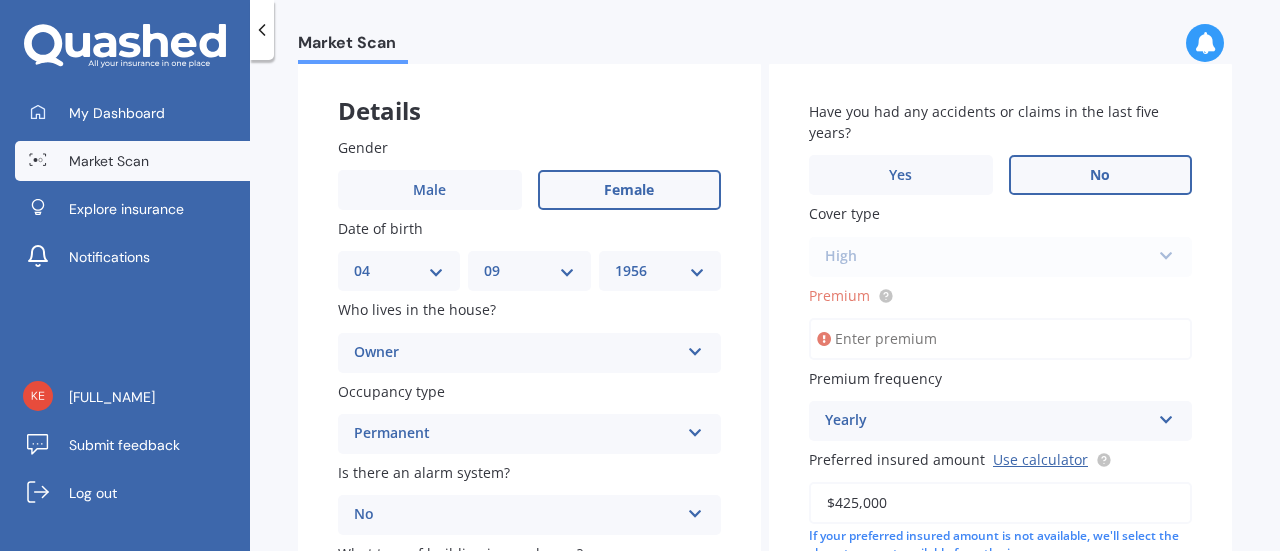 click on "Premium" at bounding box center [1000, 339] 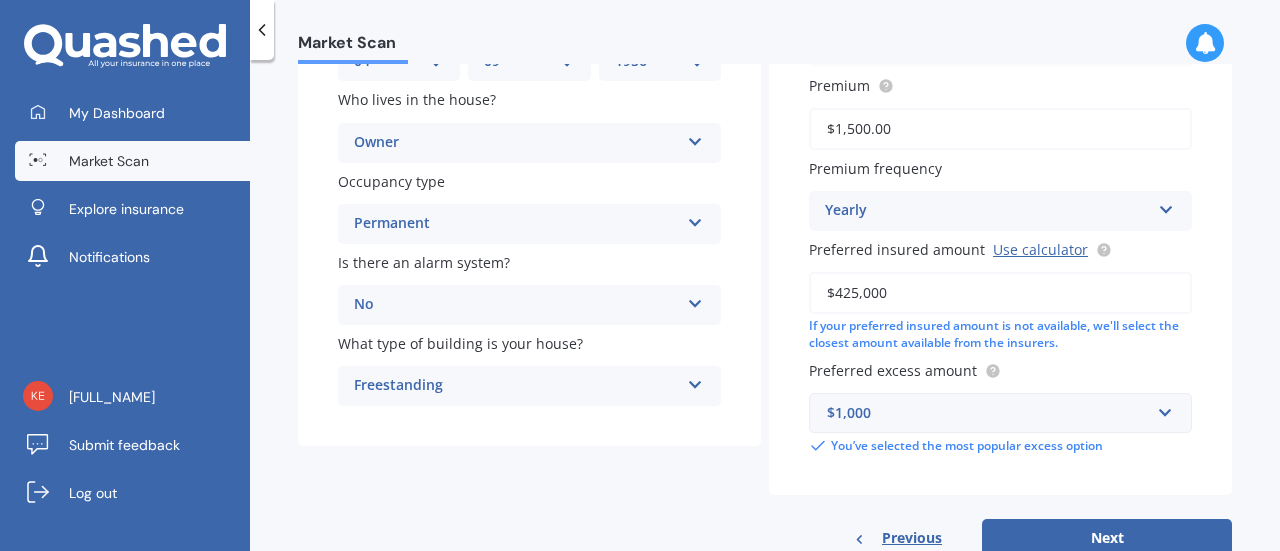 scroll, scrollTop: 365, scrollLeft: 0, axis: vertical 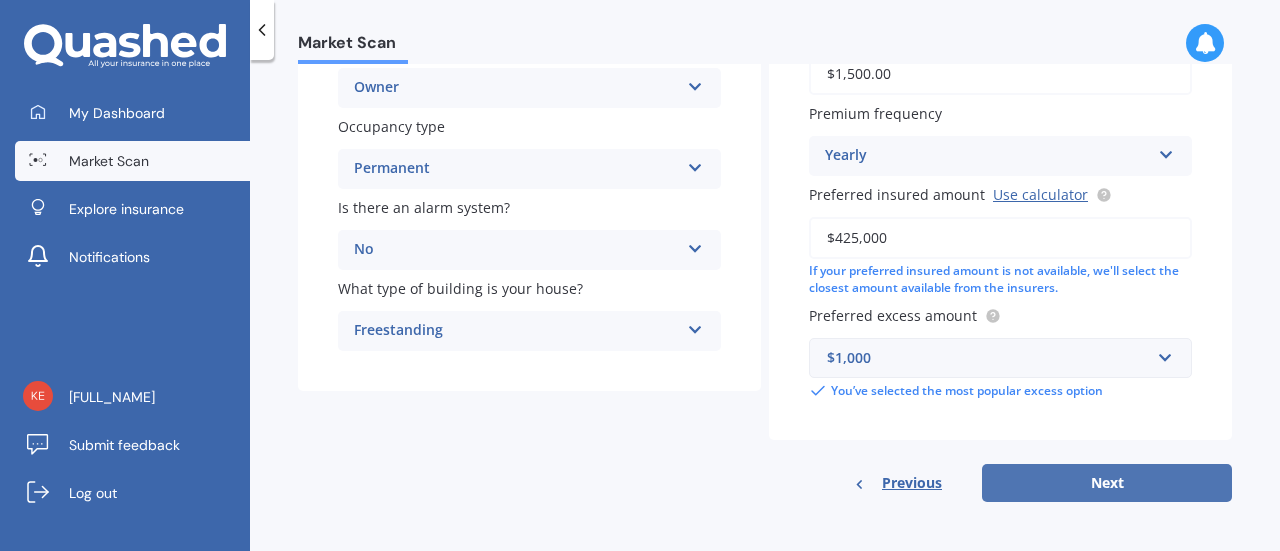 type on "$1,500.00" 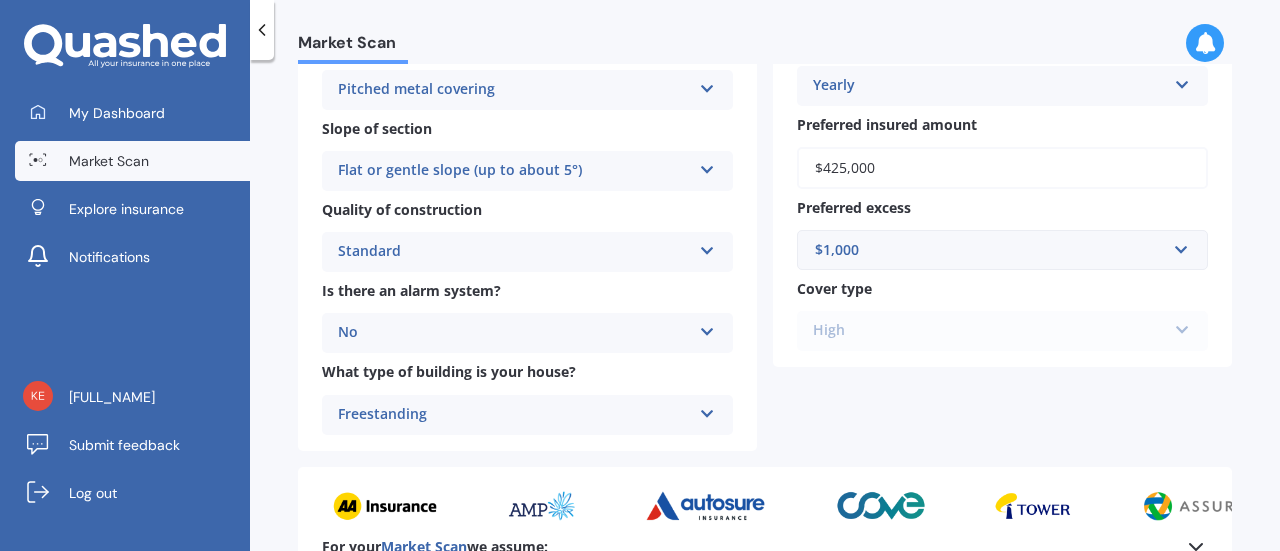 scroll, scrollTop: 794, scrollLeft: 0, axis: vertical 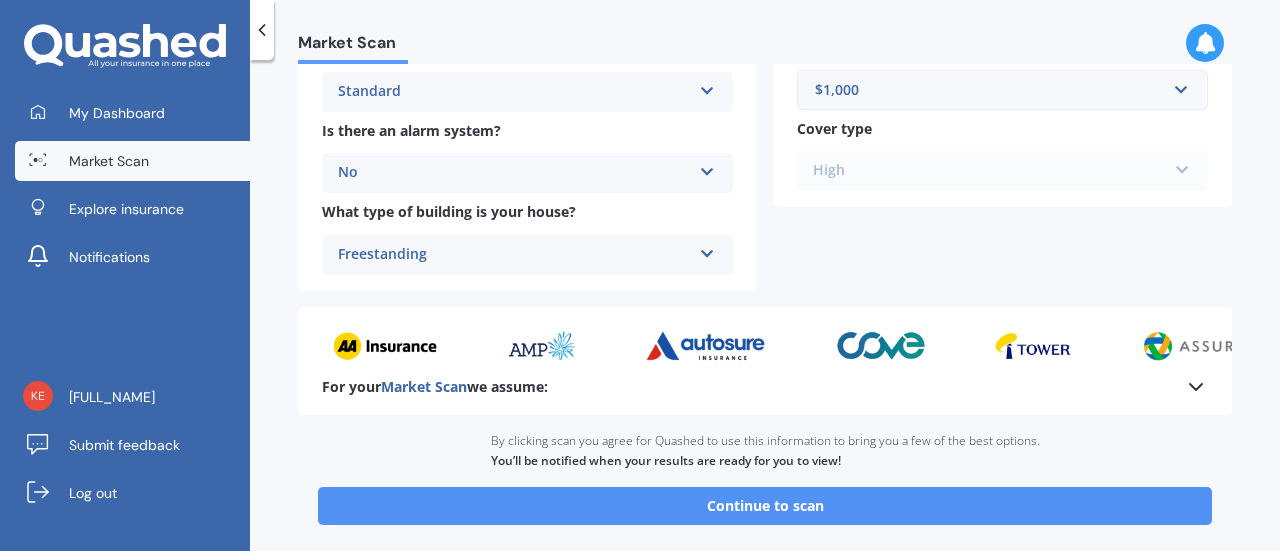 click on "Continue to scan" at bounding box center [765, 506] 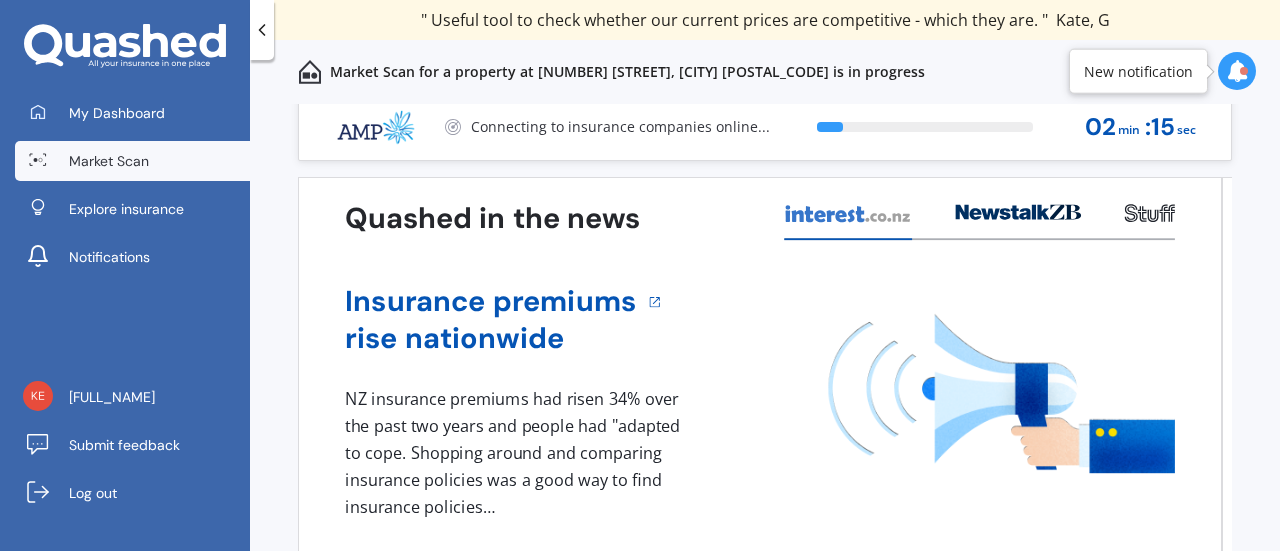 scroll, scrollTop: 0, scrollLeft: 0, axis: both 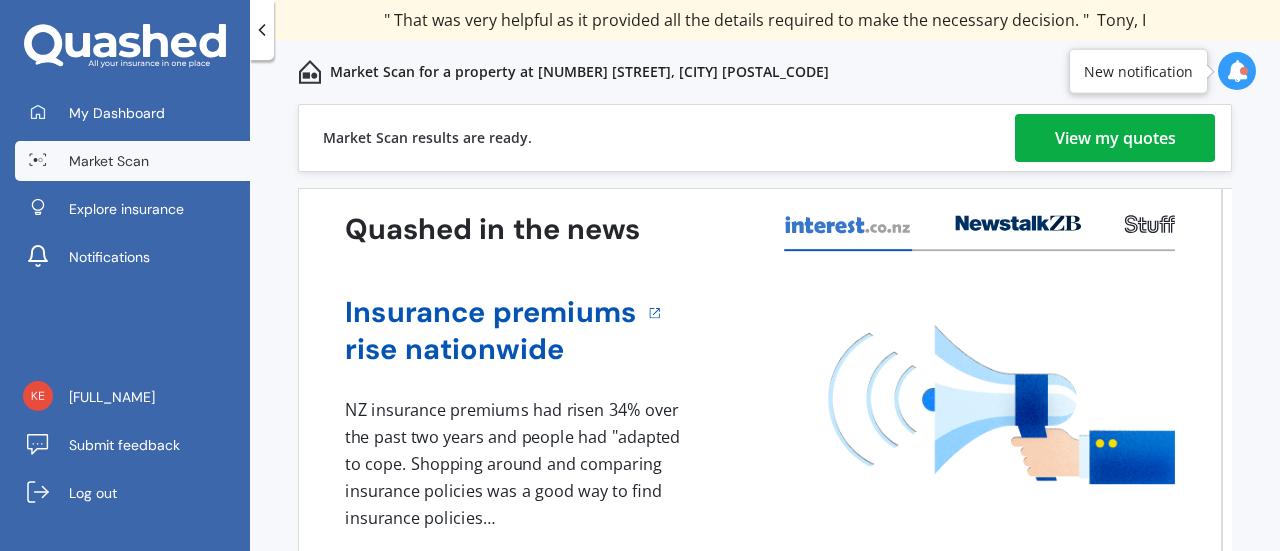 click on "View my quotes" at bounding box center [1115, 138] 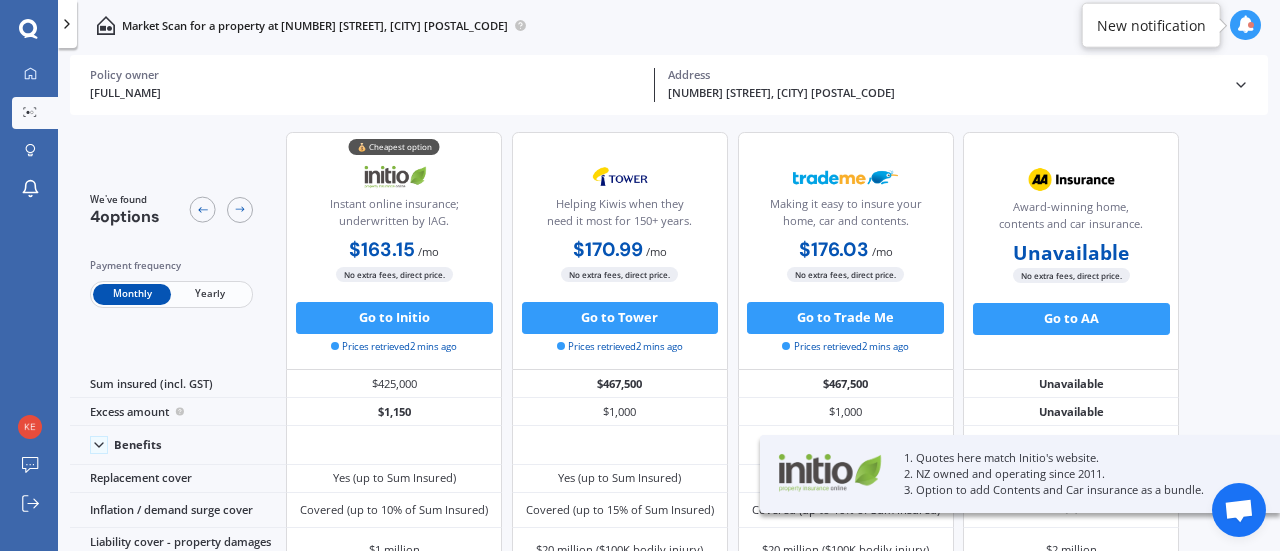 click on "Yearly" at bounding box center (210, 294) 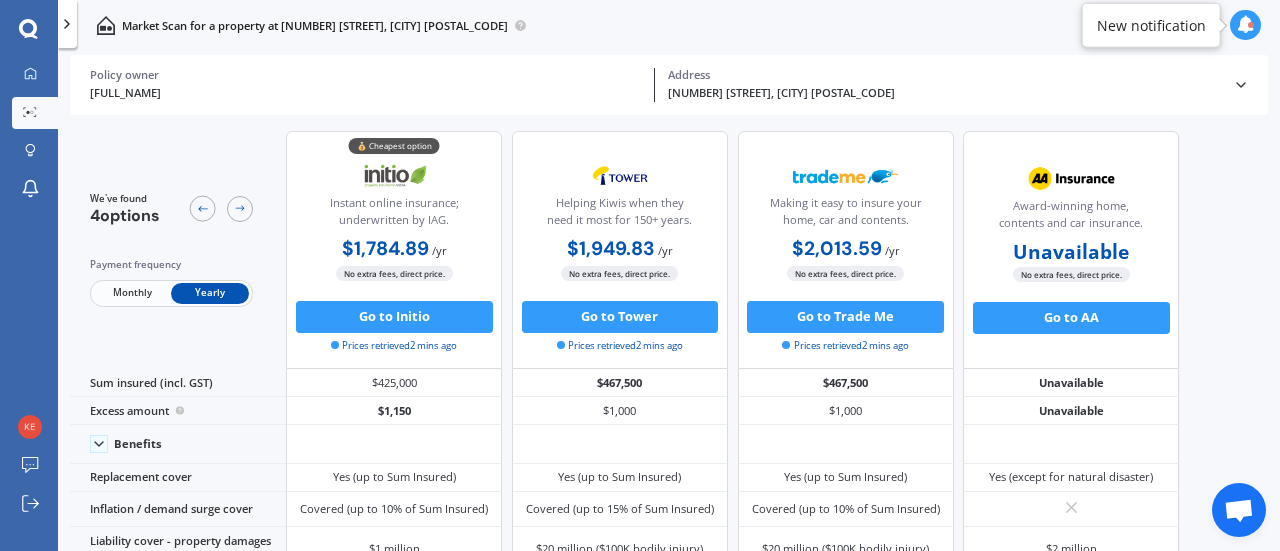 scroll, scrollTop: 0, scrollLeft: 0, axis: both 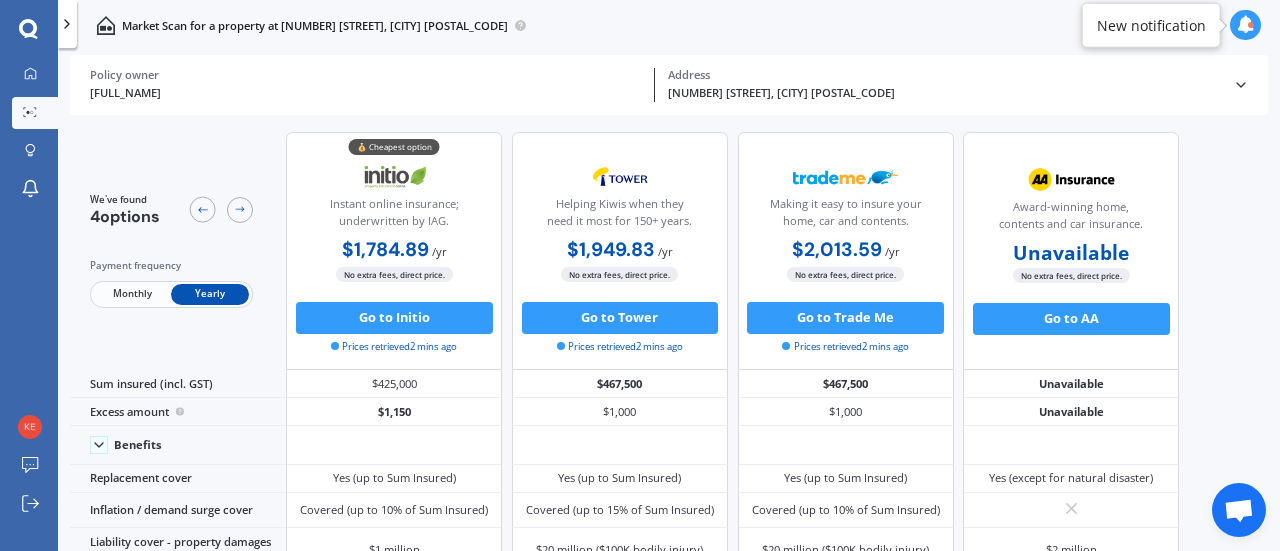 drag, startPoint x: 1219, startPoint y: 313, endPoint x: 1228, endPoint y: 363, distance: 50.803543 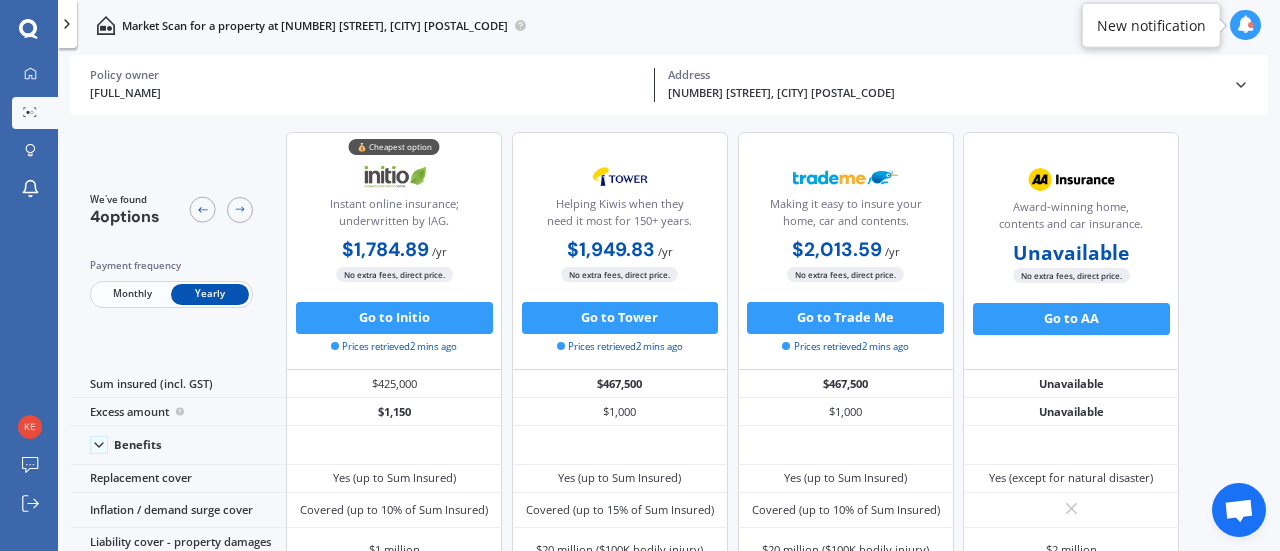 click on "We've found 4  options Payment frequency Monthly Yearly 💰 Cheapest option Instant online insurance; underwritten by IAG. [PRICE]   /  yr [PRICE]   /  yr [PRICE]   /  mo No extra fees, direct price. Go to Initio Prices retrieved  2 mins ago Helping Kiwis when they need it most for 150+ years. [PRICE]   /  yr [PRICE]   /  yr [PRICE]   /  mo No extra fees, direct price. Go to Tower Prices retrieved  2 mins ago Making it easy to insure your home, car and contents. [PRICE]   /  yr [PRICE]   /  yr [PRICE]   /  mo No extra fees, direct price. Go to Trade Me Prices retrieved  2 mins ago Award-winning home, contents and car insurance. Unavailable No extra fees, direct price. Go to AA Sum insured (incl. GST) [PRICE] [PRICE] [PRICE] Unavailable Excess amount [PRICE] [PRICE] [PRICE] Unavailable Benefits Replacement cover Yes (up to Sum Insured) Yes (up to Sum Insured) Yes (up to Sum Insured) Yes (except for natural disaster) Inflation / demand surge cover Covered (up to 10% of Sum Insured) [PRICE]" at bounding box center (675, 336) 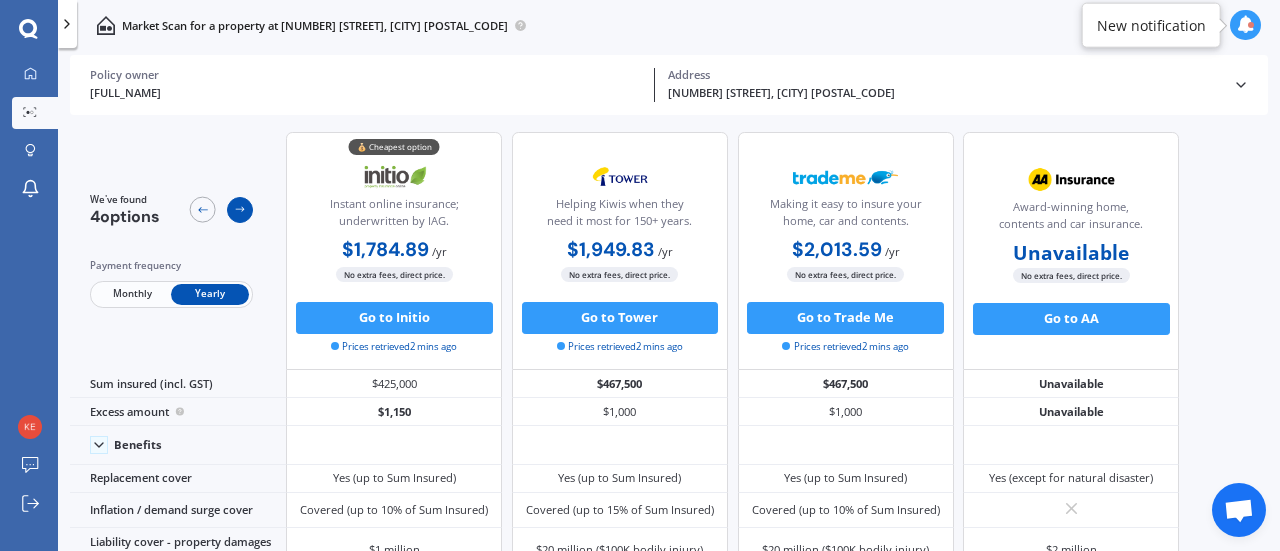 click 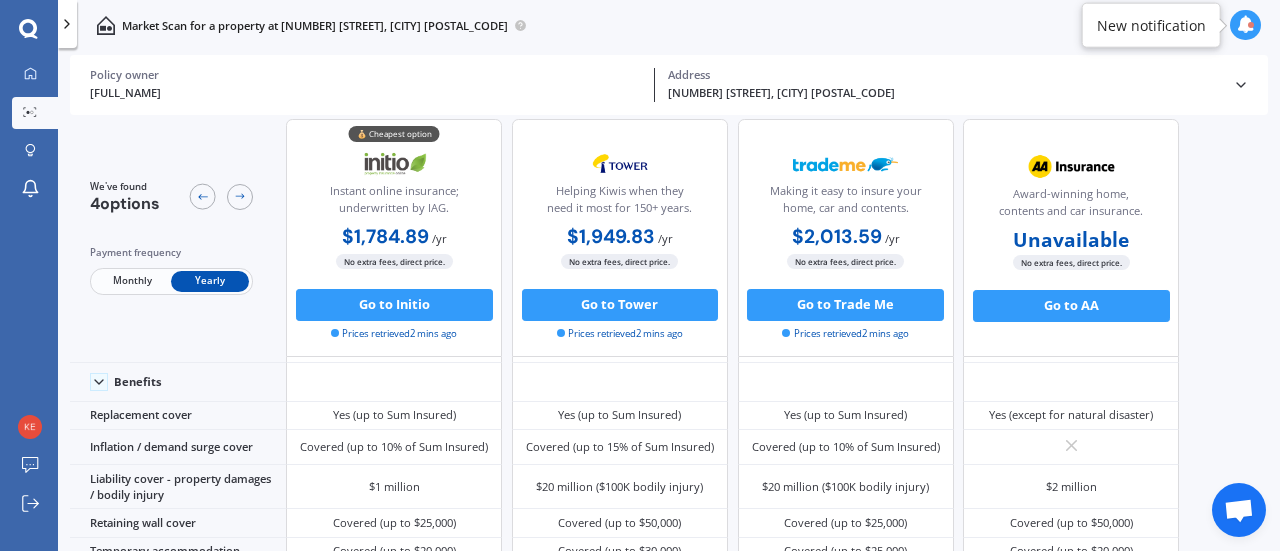 scroll, scrollTop: 0, scrollLeft: 0, axis: both 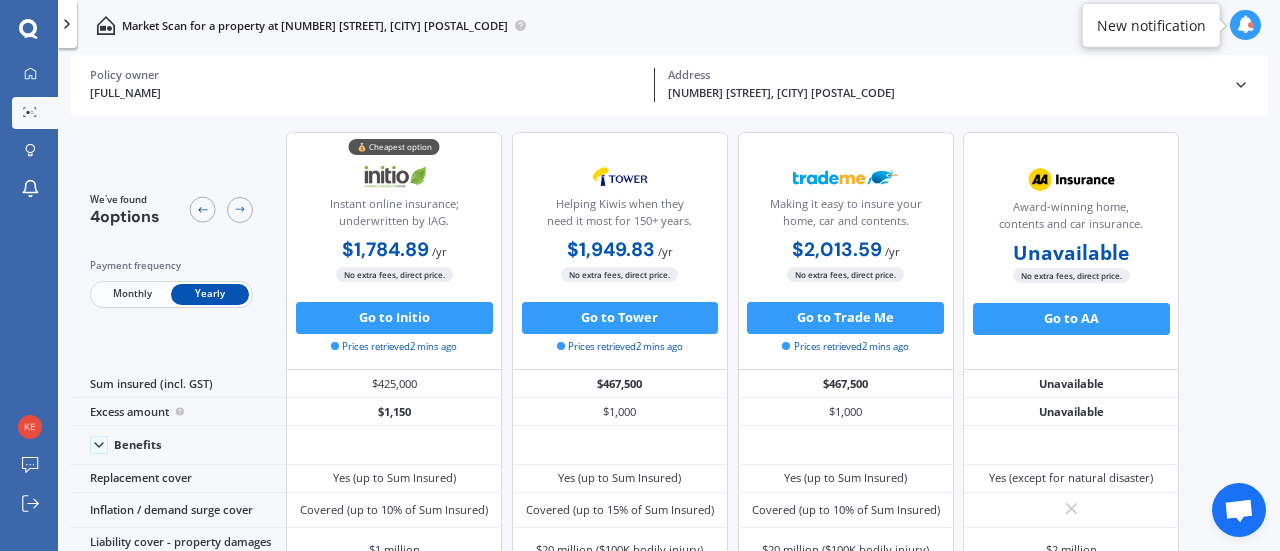 click at bounding box center (1245, 25) 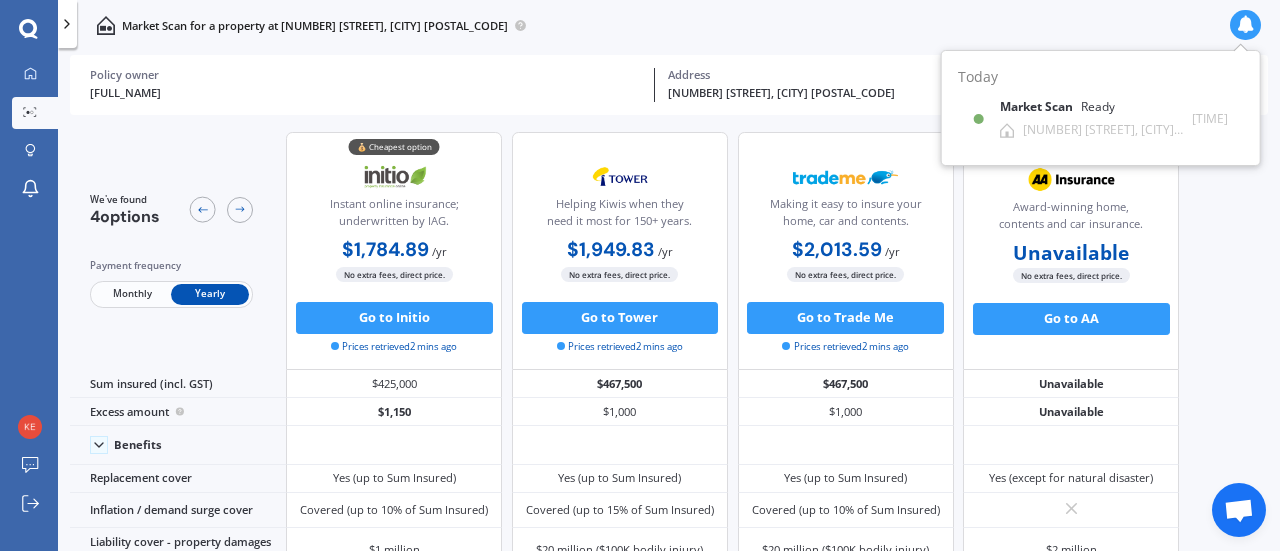 click on "We've found 4  options Payment frequency Monthly Yearly 💰 Cheapest option Instant online insurance; underwritten by IAG. [PRICE]   /  yr [PRICE]   /  yr [PRICE]   /  mo No extra fees, direct price. Go to Initio Prices retrieved  2 mins ago Helping Kiwis when they need it most for 150+ years. [PRICE]   /  yr [PRICE]   /  yr [PRICE]   /  mo No extra fees, direct price. Go to Tower Prices retrieved  2 mins ago Making it easy to insure your home, car and contents. [PRICE]   /  yr [PRICE]   /  yr [PRICE]   /  mo No extra fees, direct price. Go to Trade Me Prices retrieved  2 mins ago Award-winning home, contents and car insurance. Unavailable No extra fees, direct price. Go to AA Sum insured (incl. GST) [PRICE] [PRICE] [PRICE] Unavailable Excess amount [PRICE] [PRICE] [PRICE] Unavailable Benefits Replacement cover Yes (up to Sum Insured) Yes (up to Sum Insured) Yes (up to Sum Insured) Yes (except for natural disaster) Inflation / demand surge cover Covered (up to 10% of Sum Insured) [PRICE]" at bounding box center (675, 336) 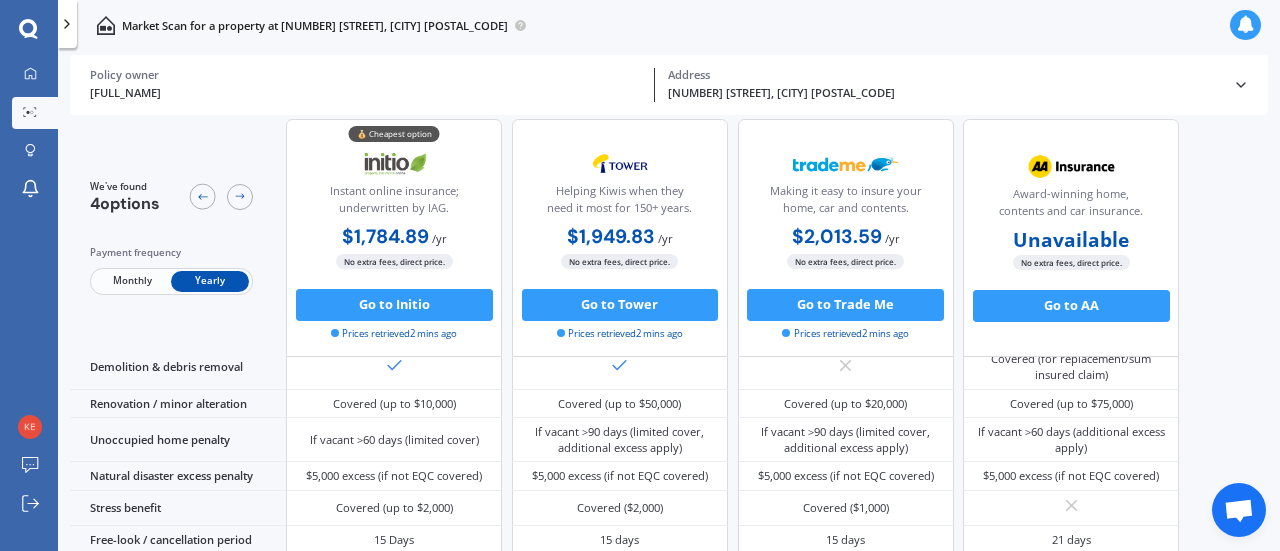 scroll, scrollTop: 973, scrollLeft: 0, axis: vertical 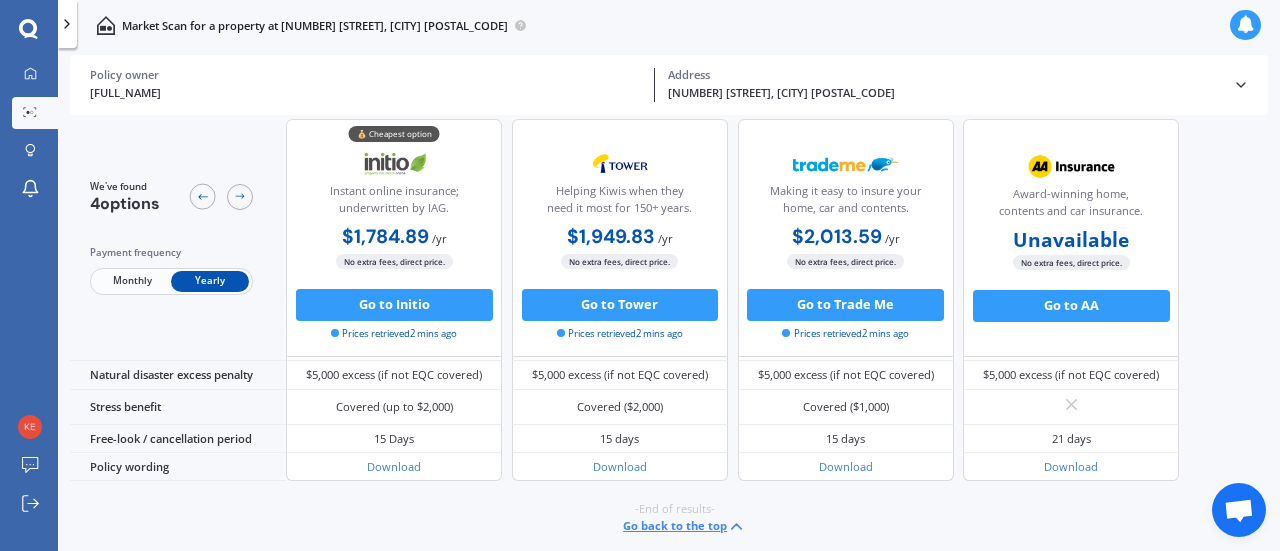 click on "Go back to the top" at bounding box center (684, 526) 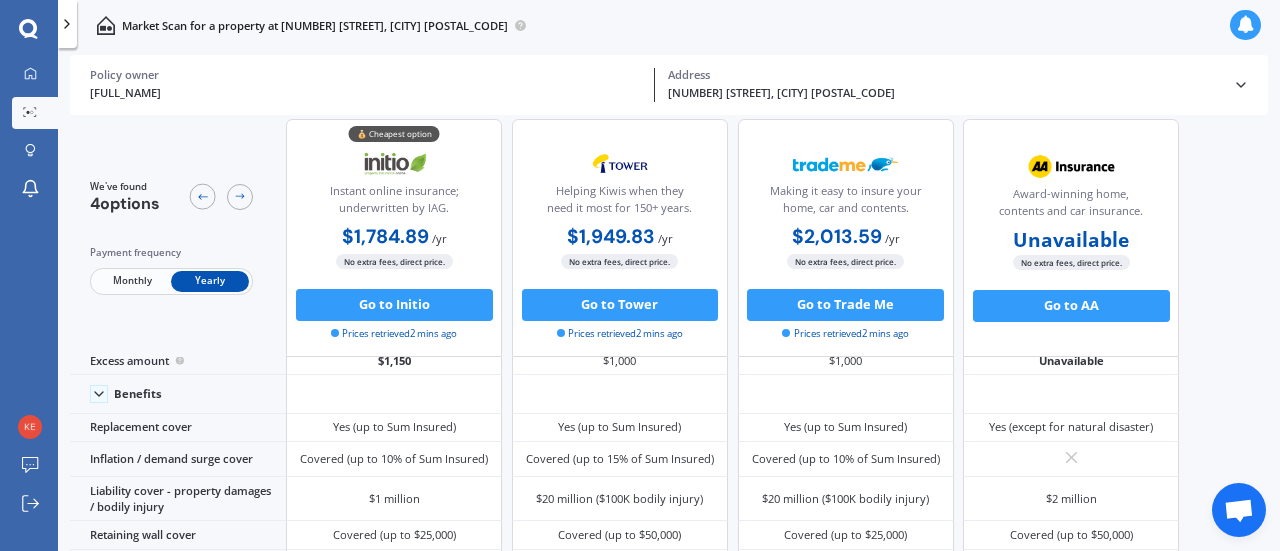 scroll, scrollTop: 0, scrollLeft: 0, axis: both 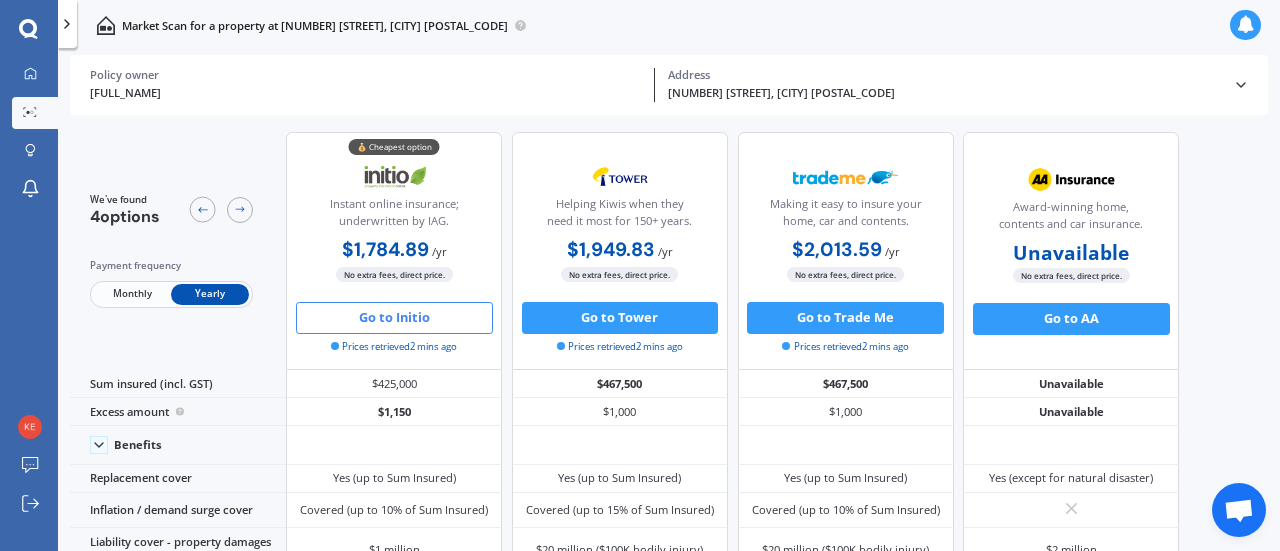 click on "Go to Initio" at bounding box center (394, 318) 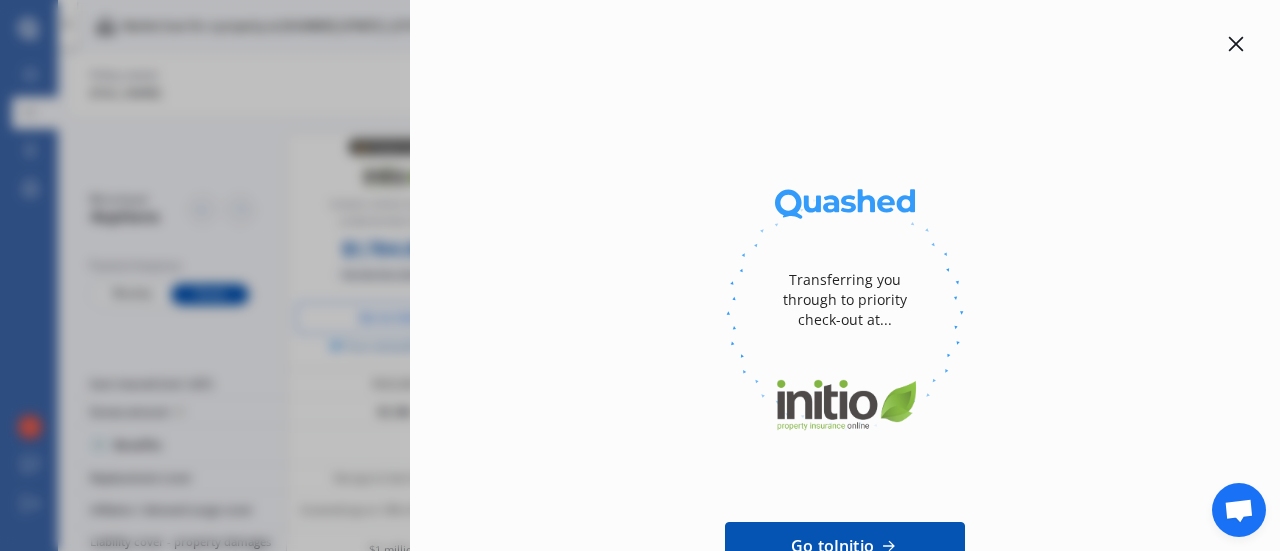 click at bounding box center (1236, 44) 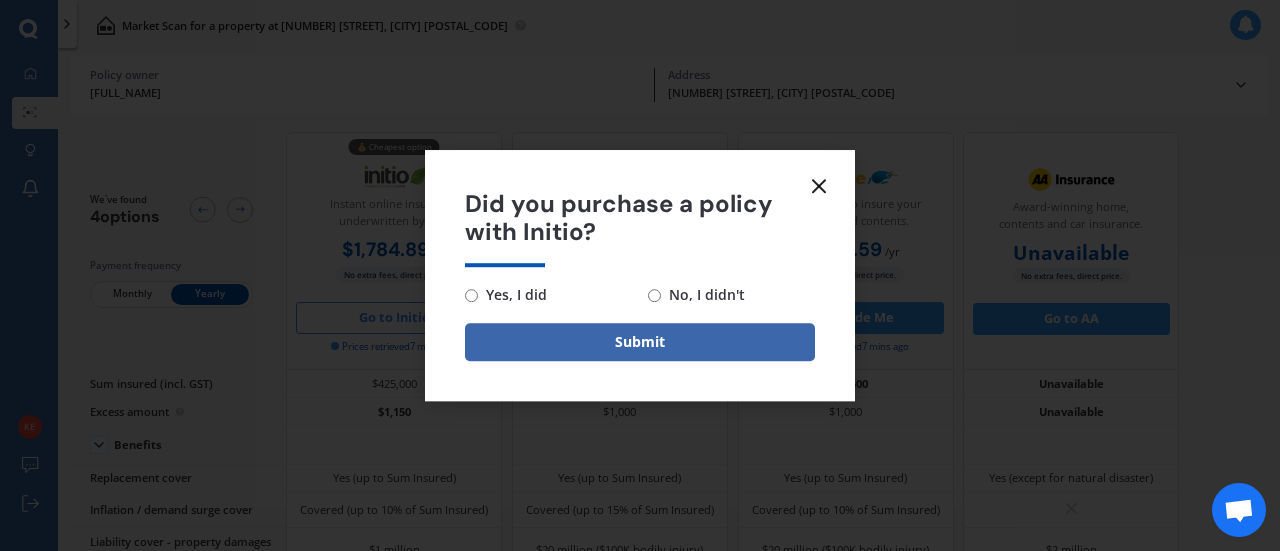 click on "No, I didn't" at bounding box center (703, 295) 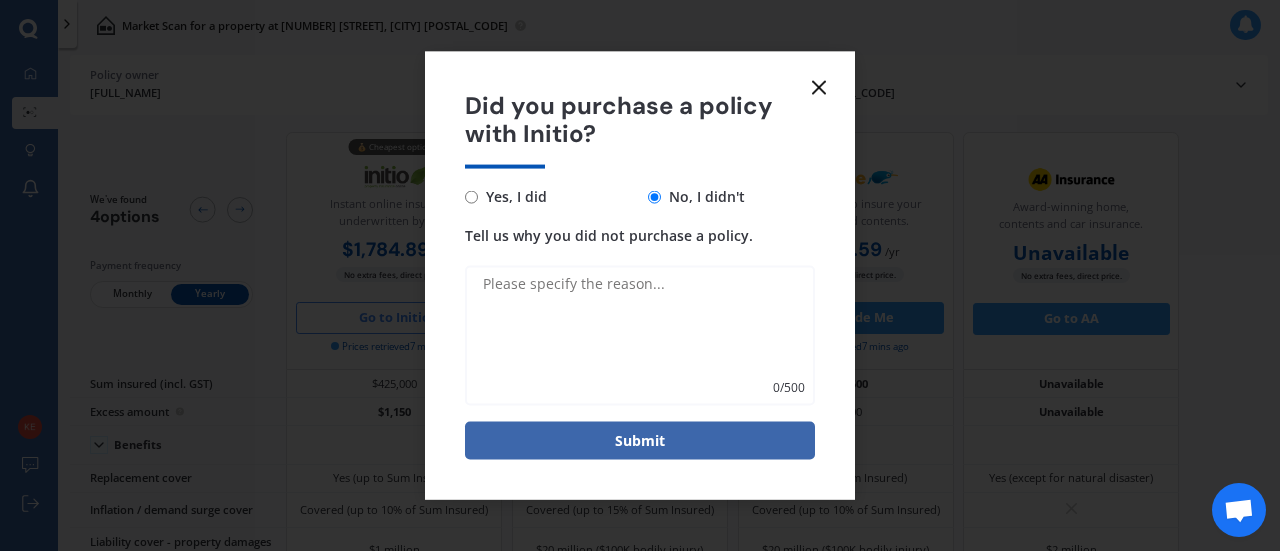click 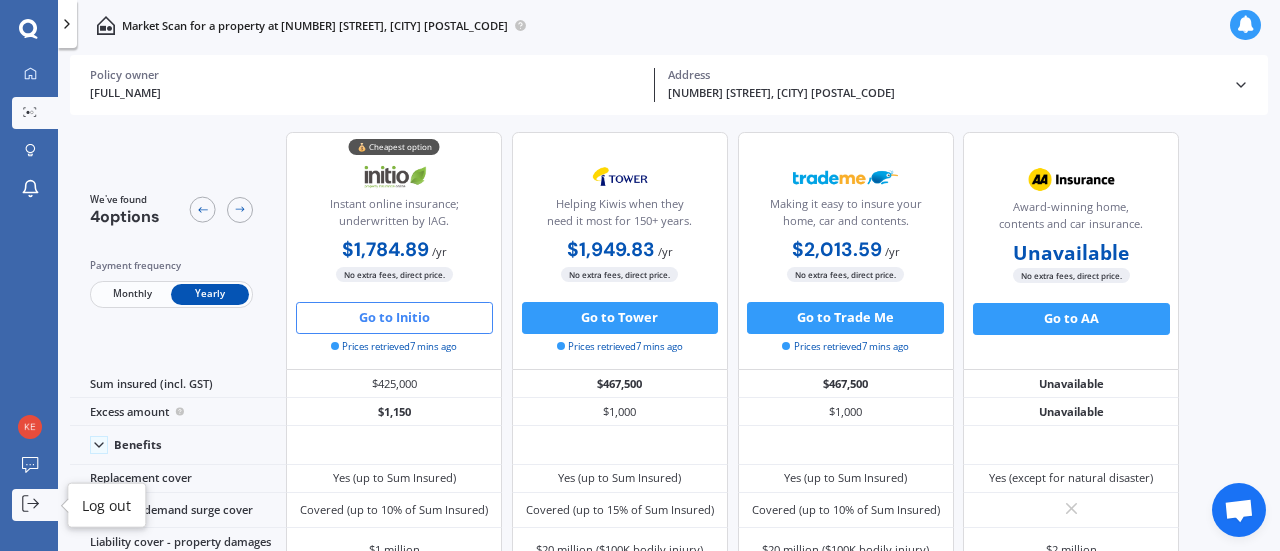 click 